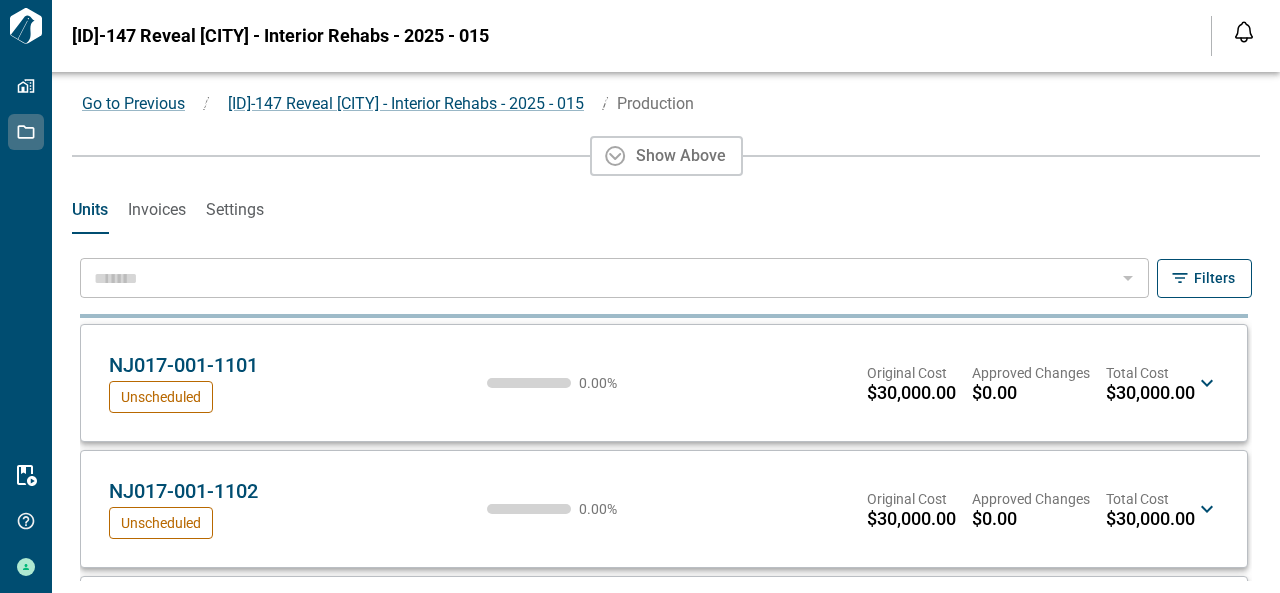 scroll, scrollTop: 0, scrollLeft: 0, axis: both 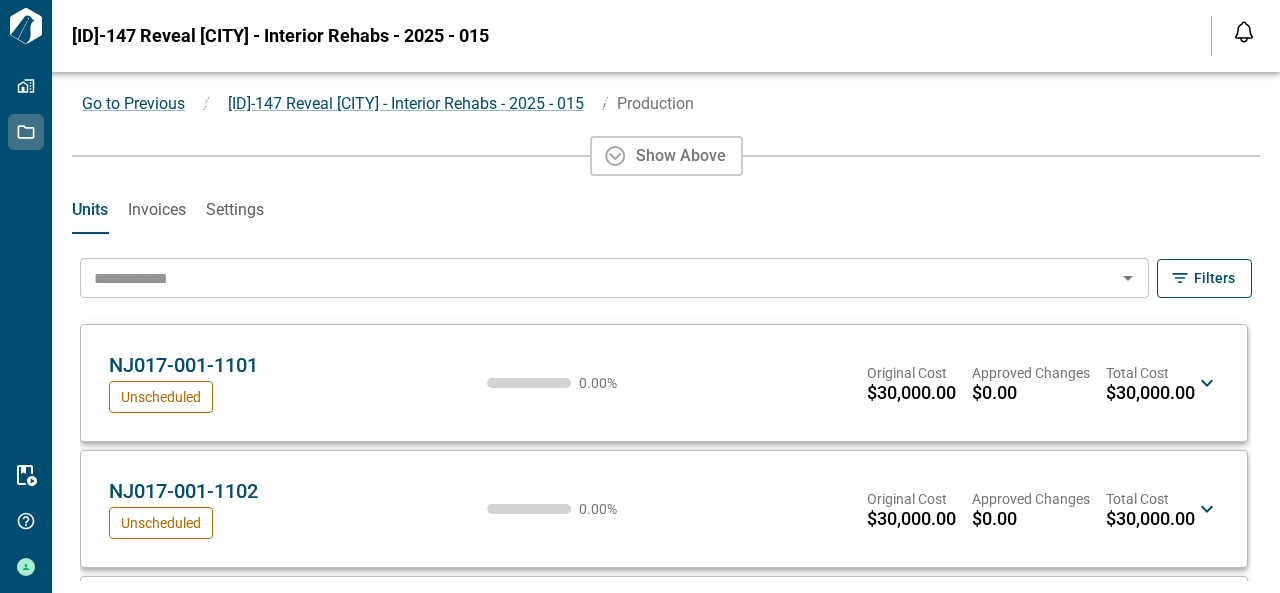 click at bounding box center [598, 278] 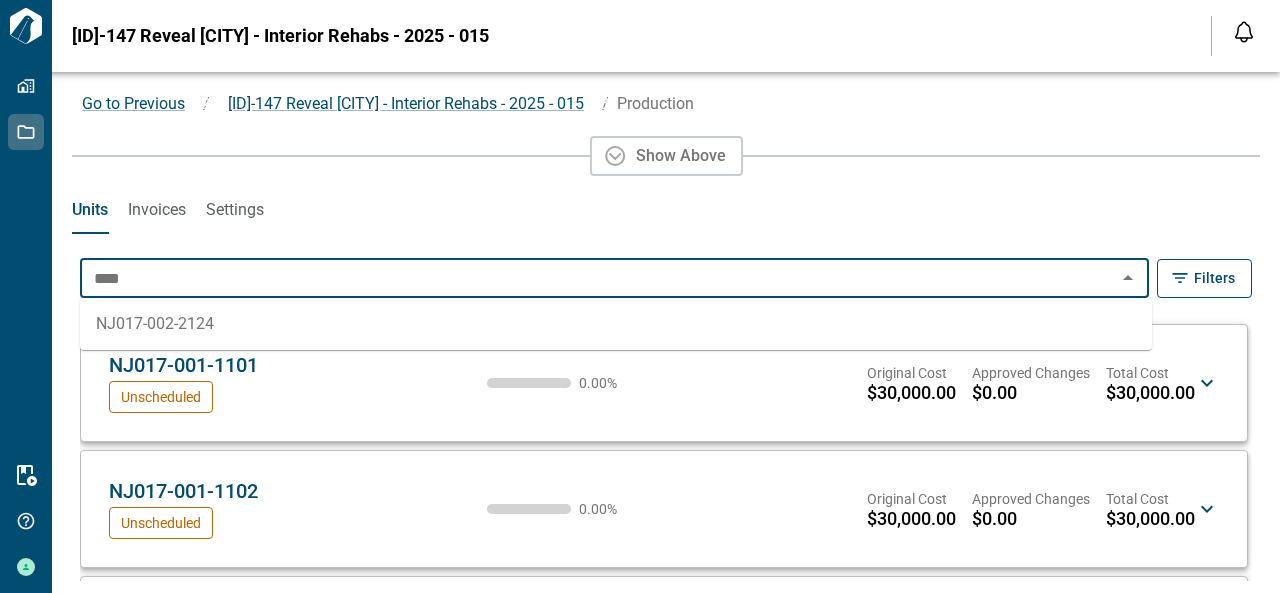 click on "NJ017-002-2124" at bounding box center [616, 324] 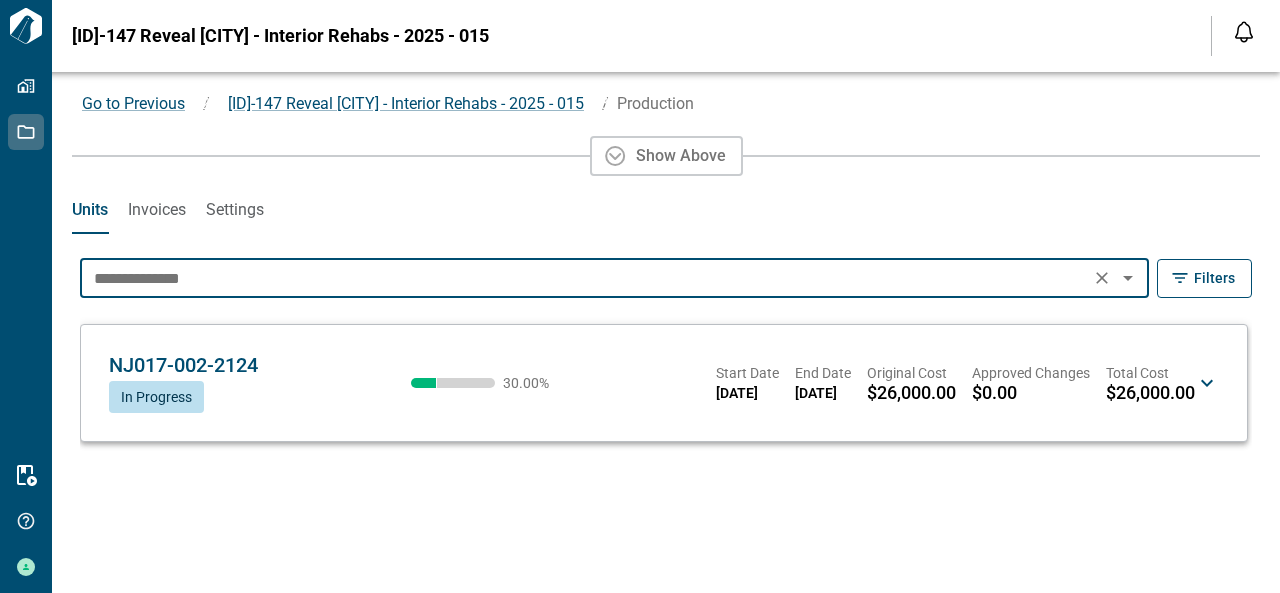 type on "**********" 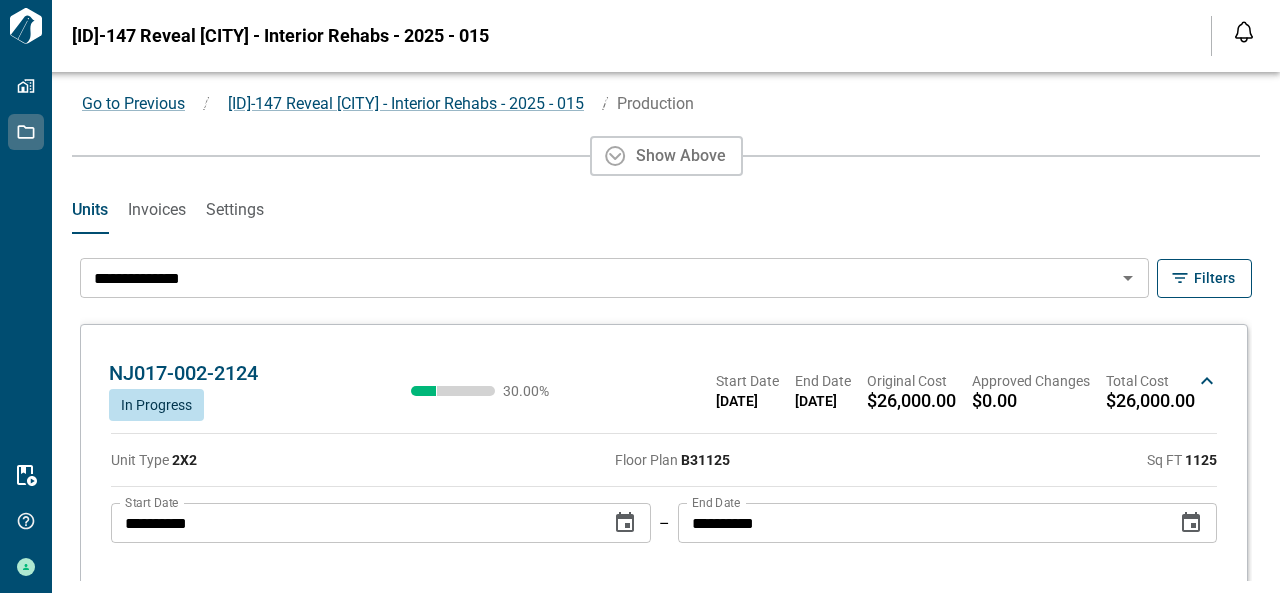 scroll, scrollTop: 74, scrollLeft: 0, axis: vertical 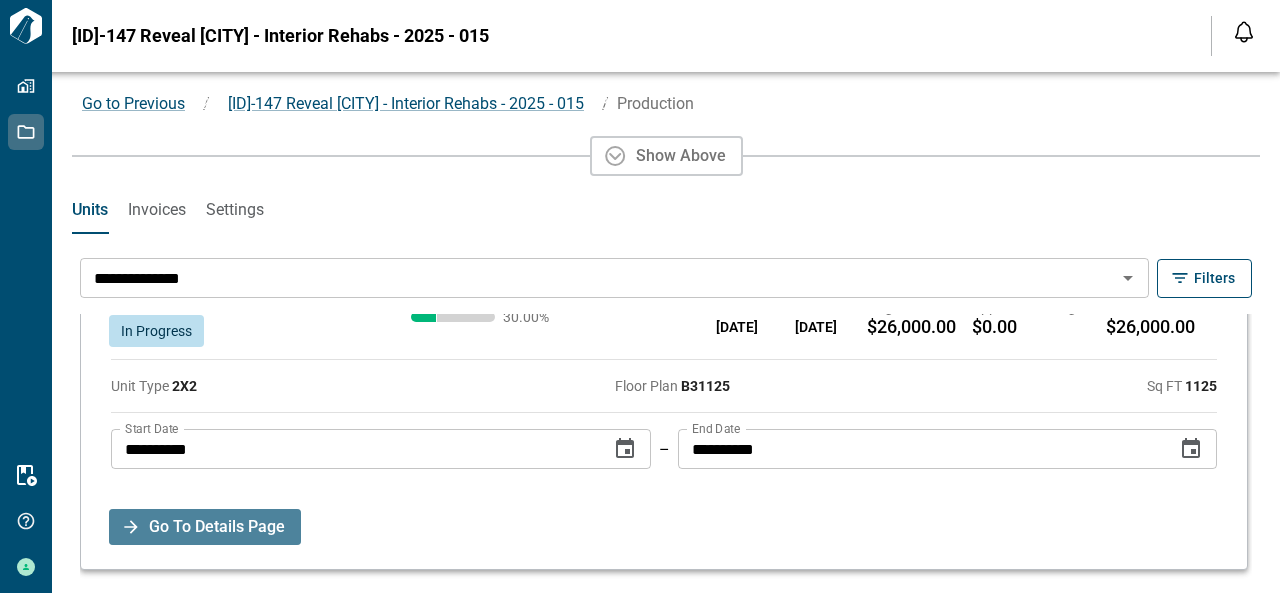 click on "Go To Details Page" at bounding box center [217, 527] 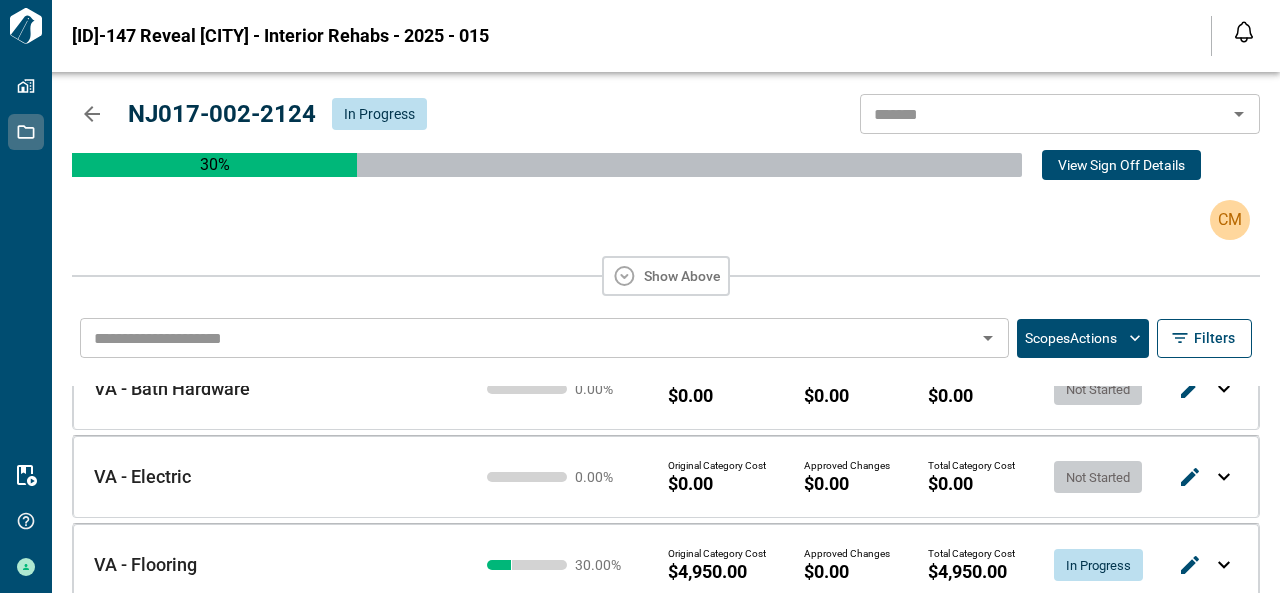 scroll, scrollTop: 56, scrollLeft: 0, axis: vertical 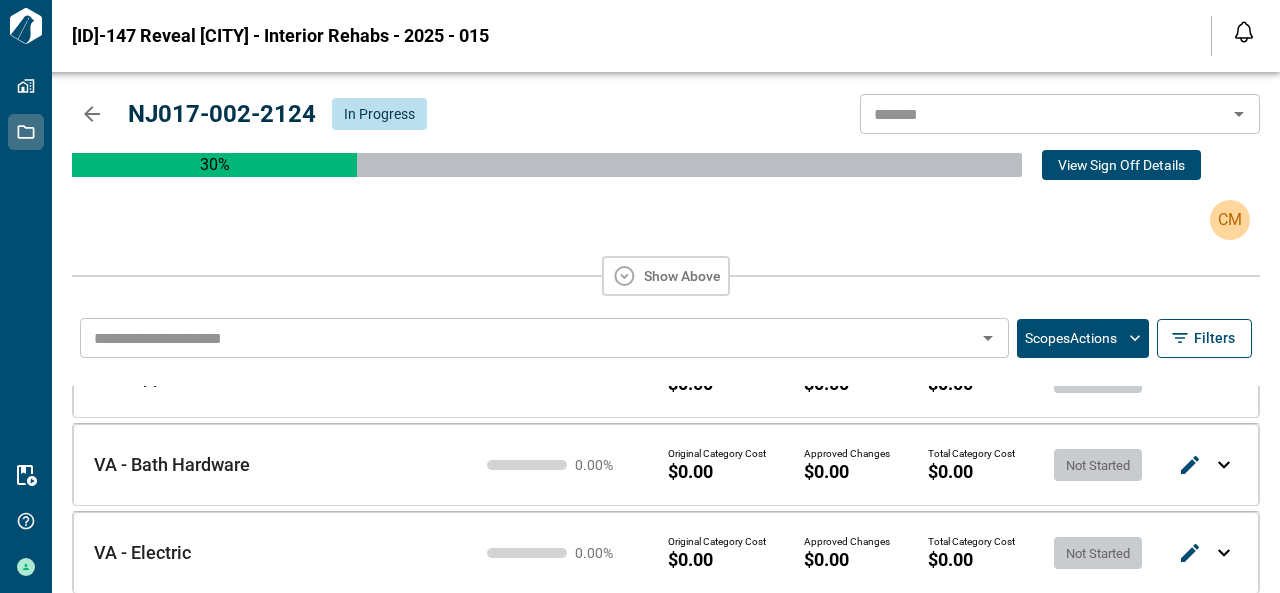 click on "30 % View Sign Off Details CM" at bounding box center [666, 195] 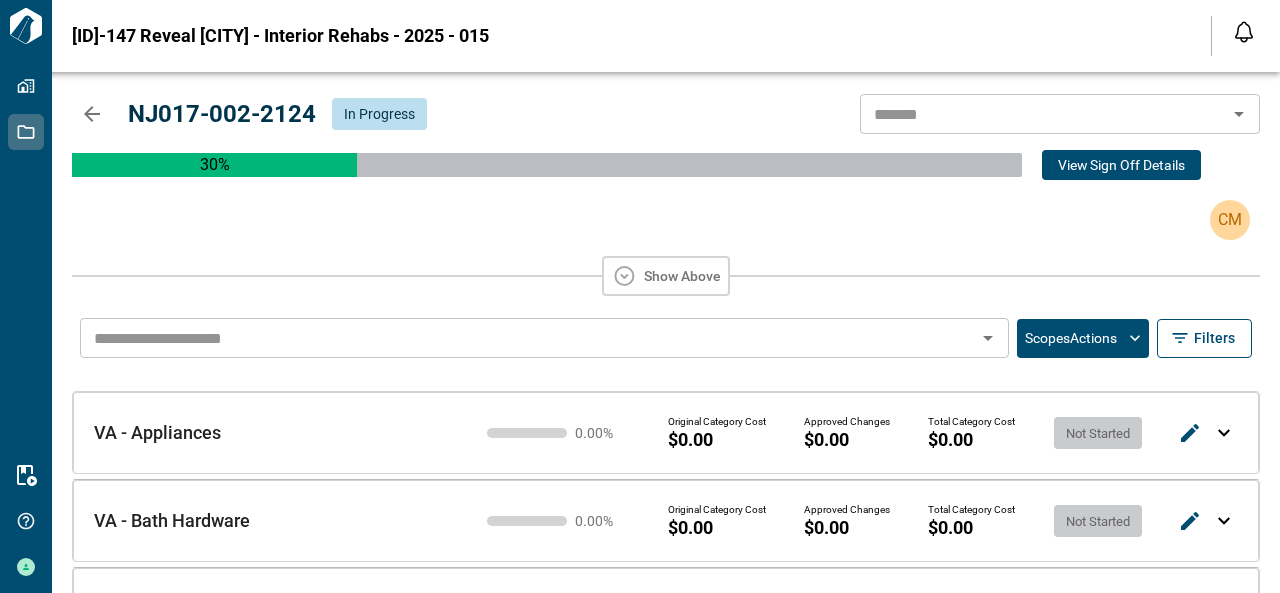 click on "Show Above" at bounding box center (666, 276) 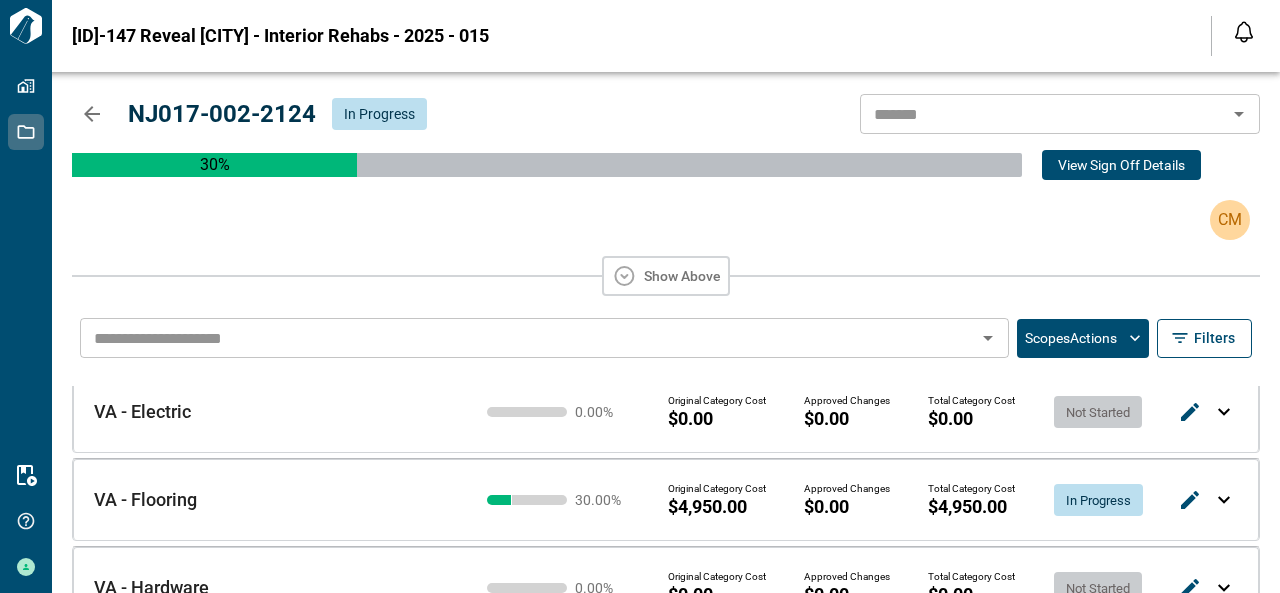scroll, scrollTop: 0, scrollLeft: 0, axis: both 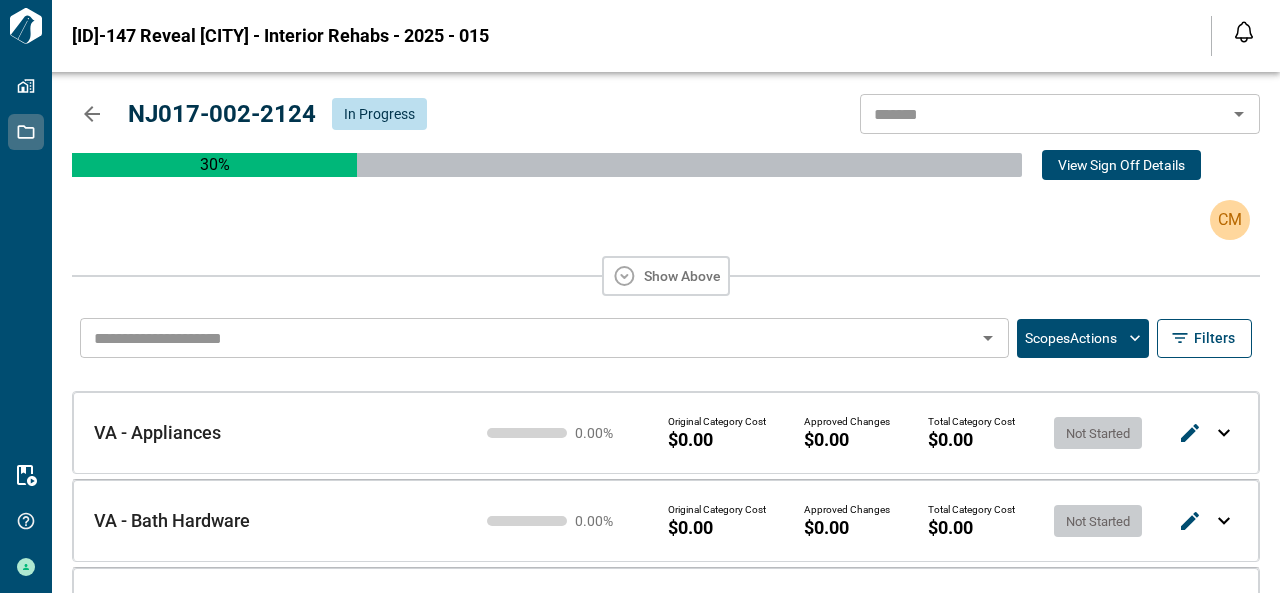 click on "Show Above" at bounding box center [666, 276] 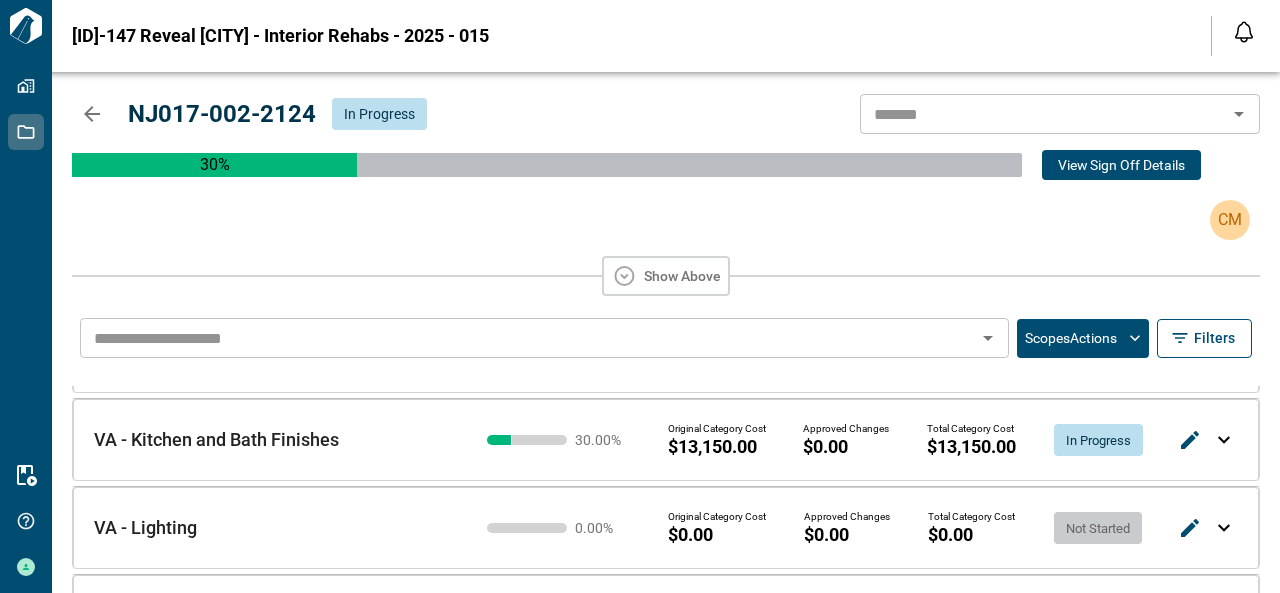 scroll, scrollTop: 668, scrollLeft: 0, axis: vertical 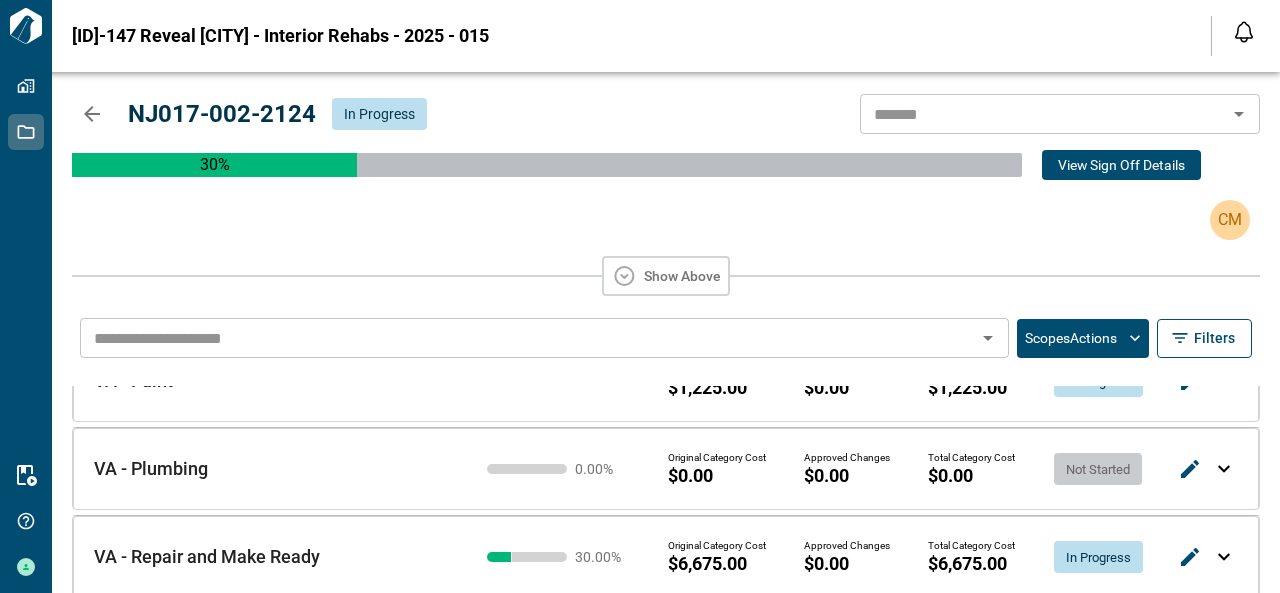 click on "Scopes  Actions" at bounding box center (1083, 338) 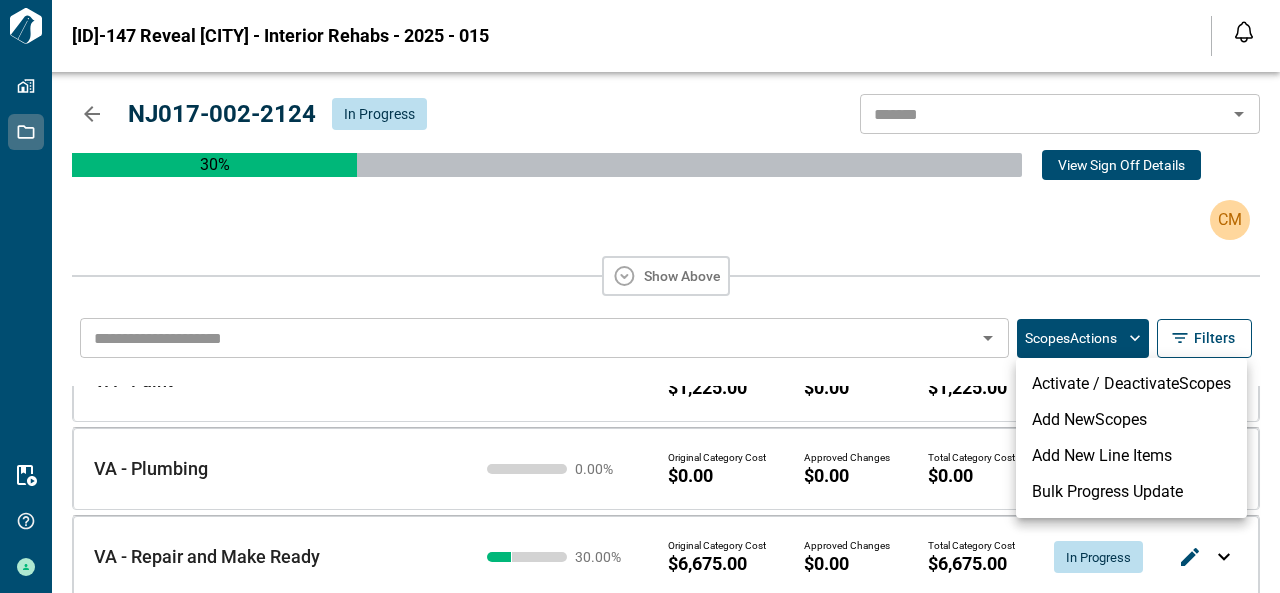 click at bounding box center (640, 296) 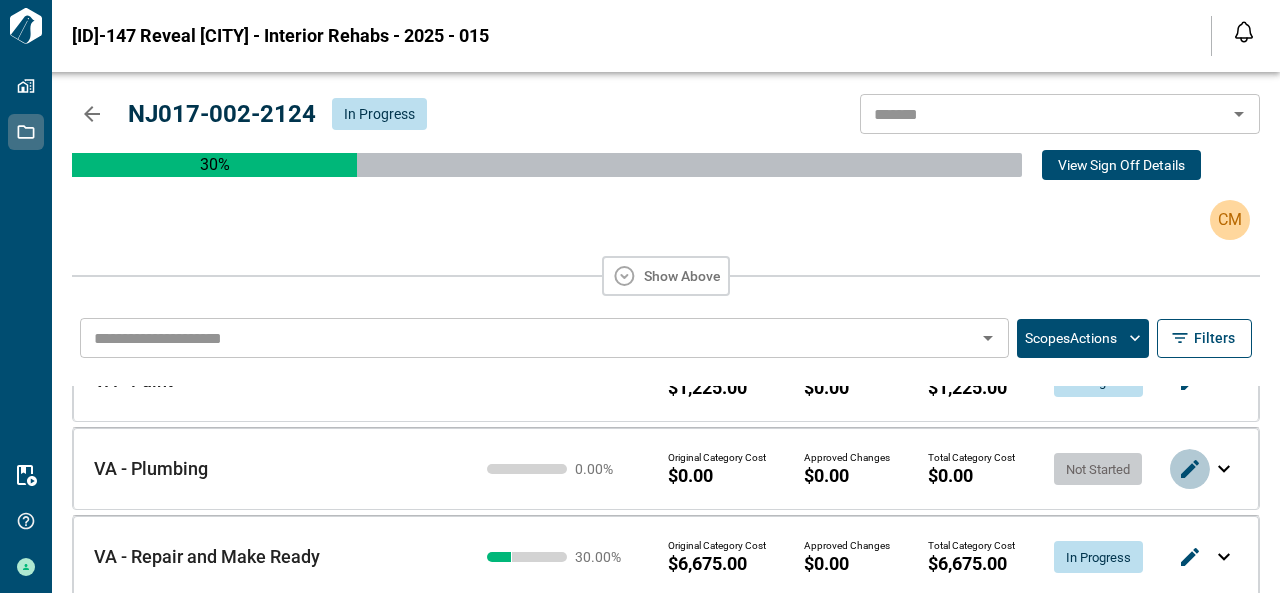 click 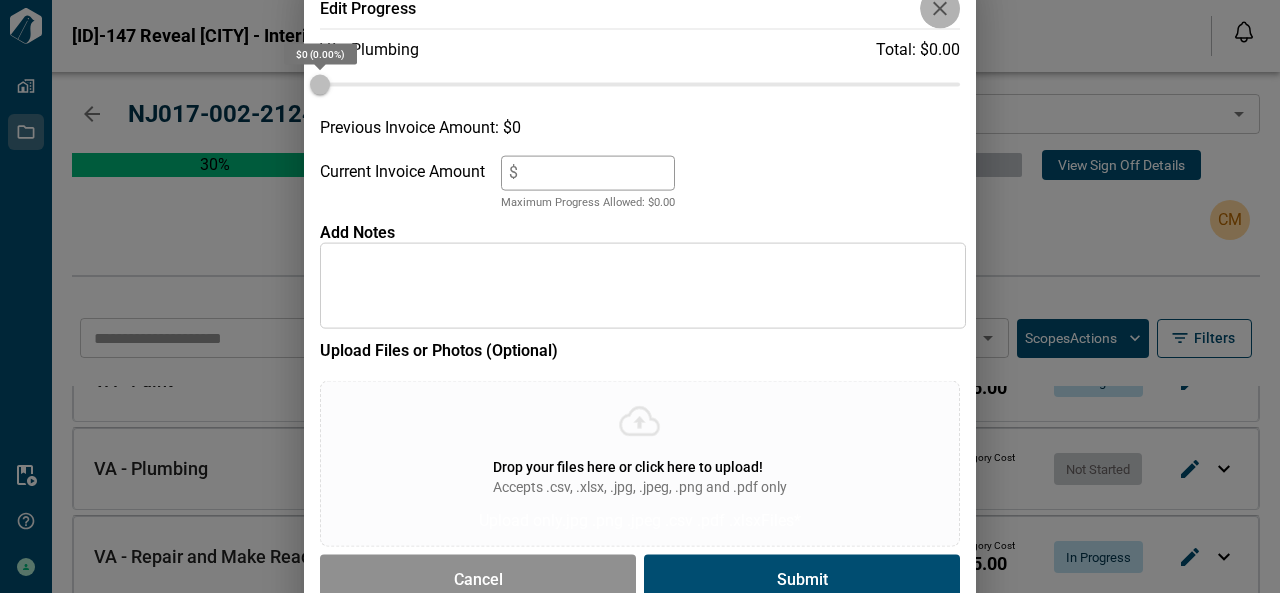 click 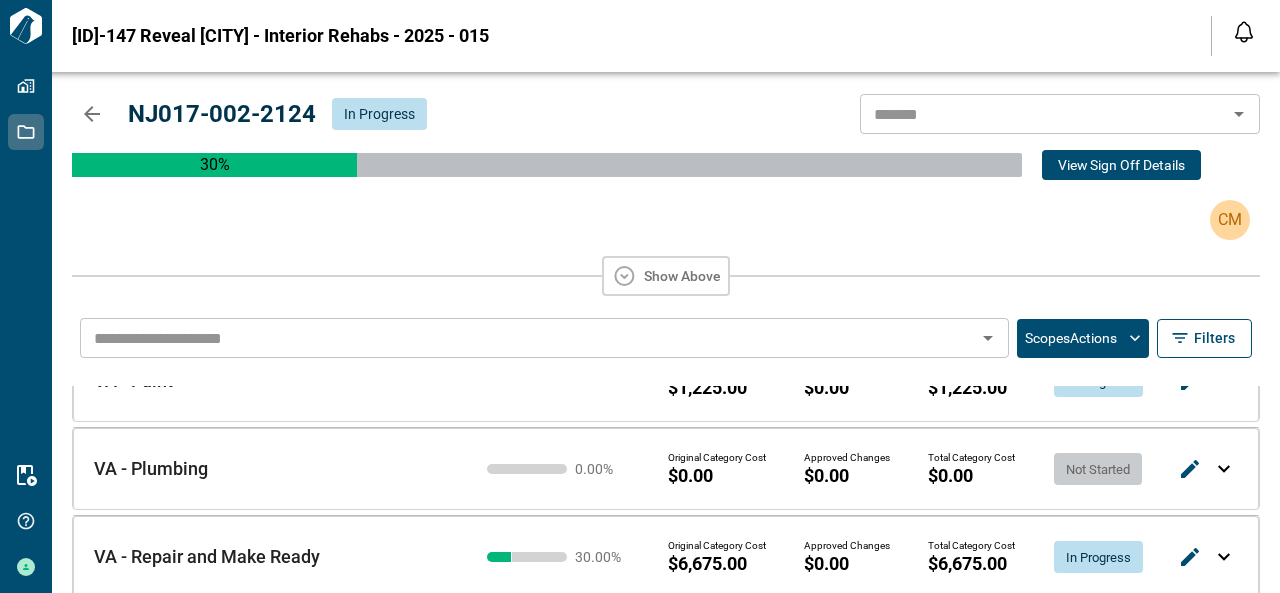 click on "[ID]017-002-2124 In Progress ​ 30 % View Sign Off Details CM Show Above" at bounding box center (666, 195) 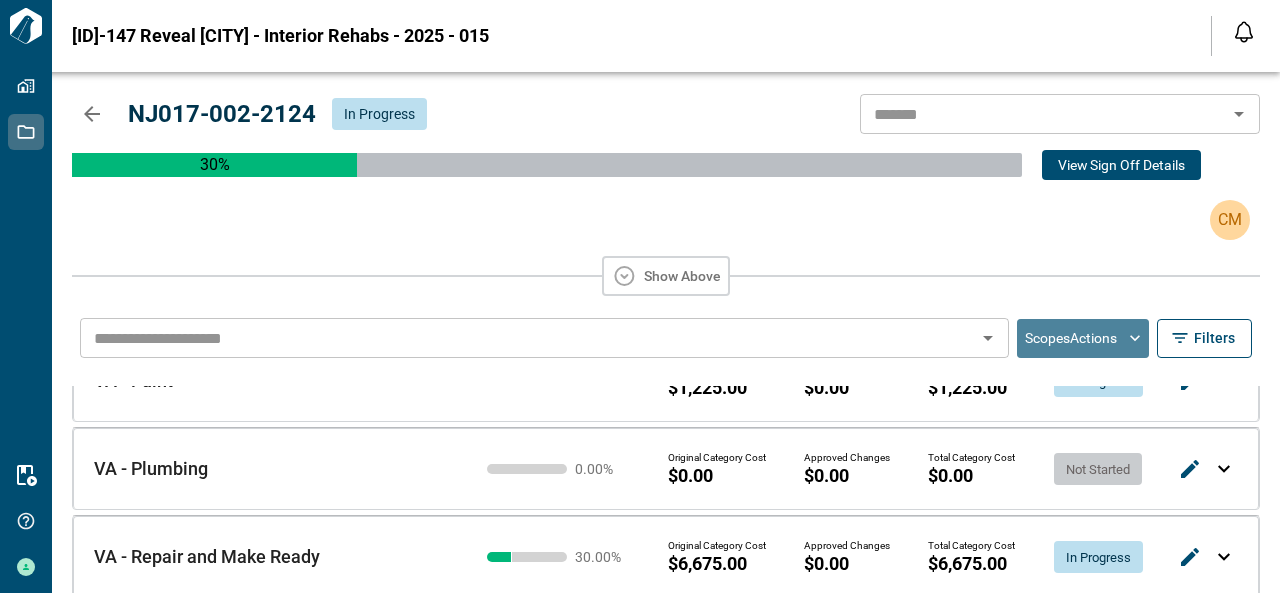 click on "Scopes  Actions" at bounding box center (1083, 338) 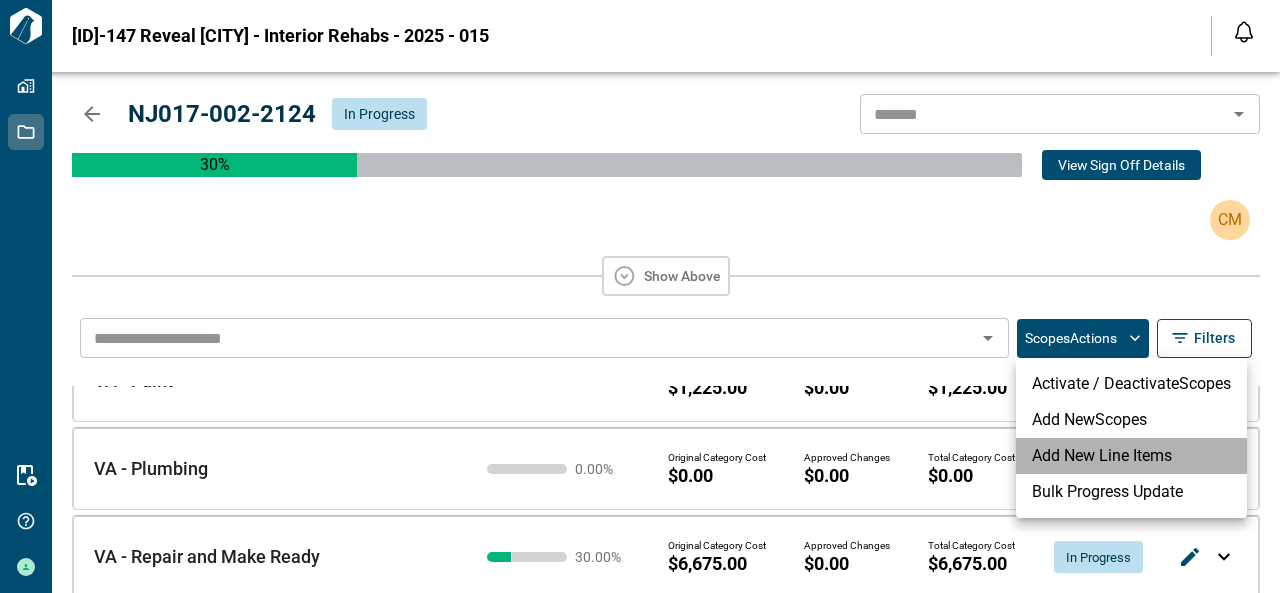 click on "Add New Line Items" at bounding box center (1131, 456) 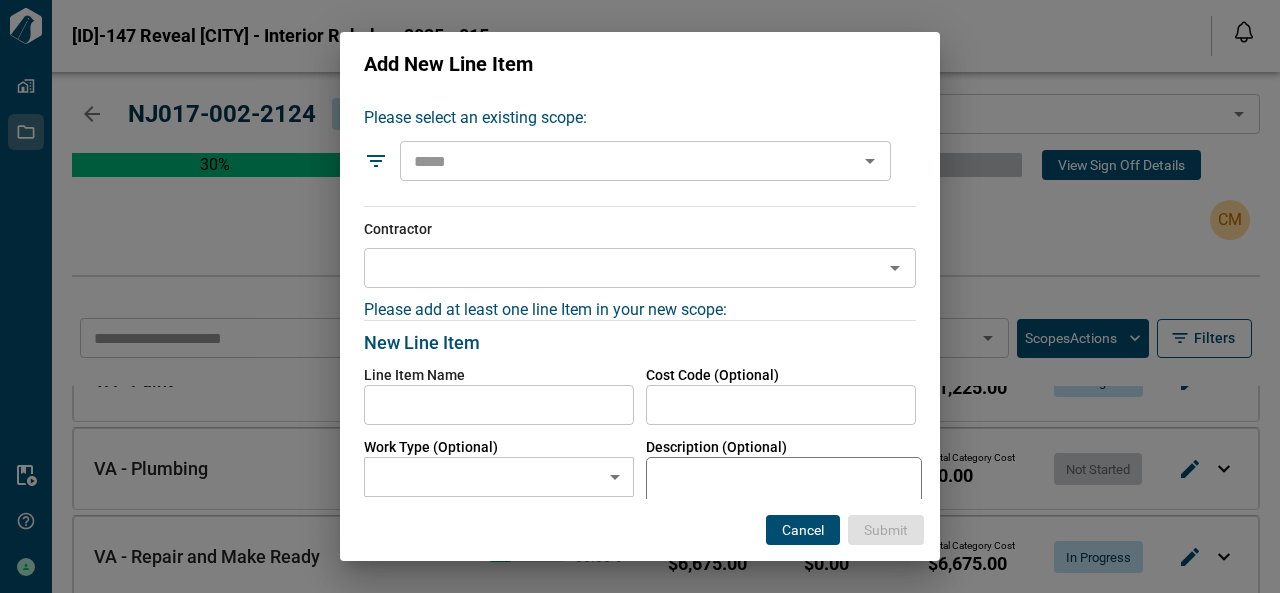 click on "Cancel" at bounding box center [803, 530] 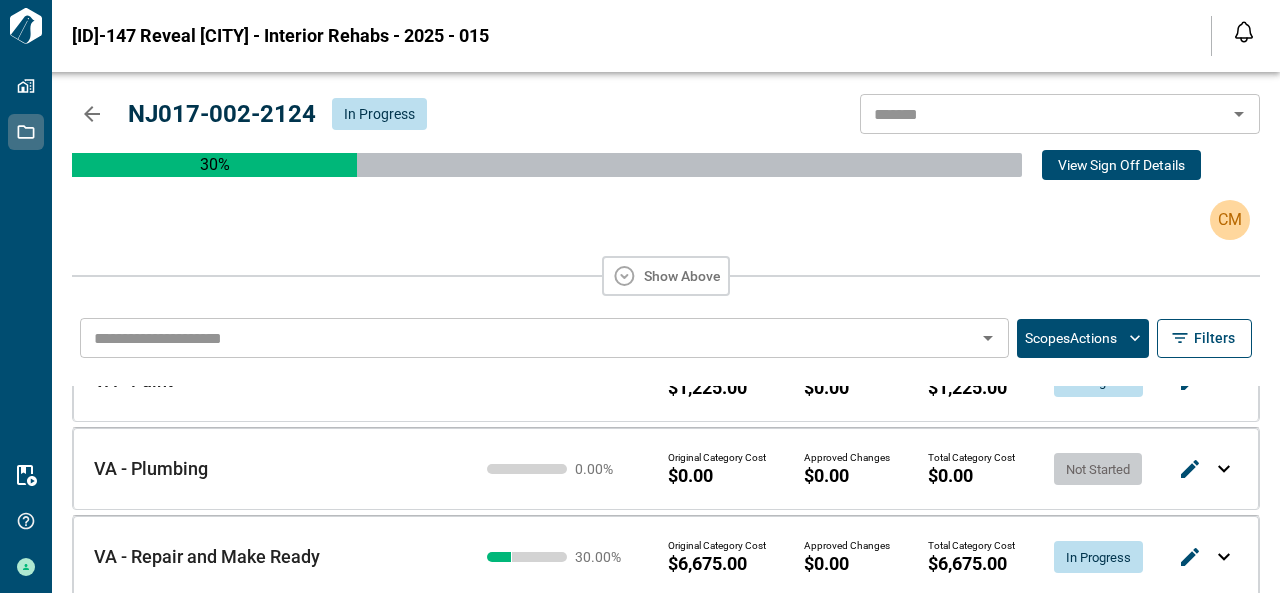 click on "Show Above" at bounding box center (666, 276) 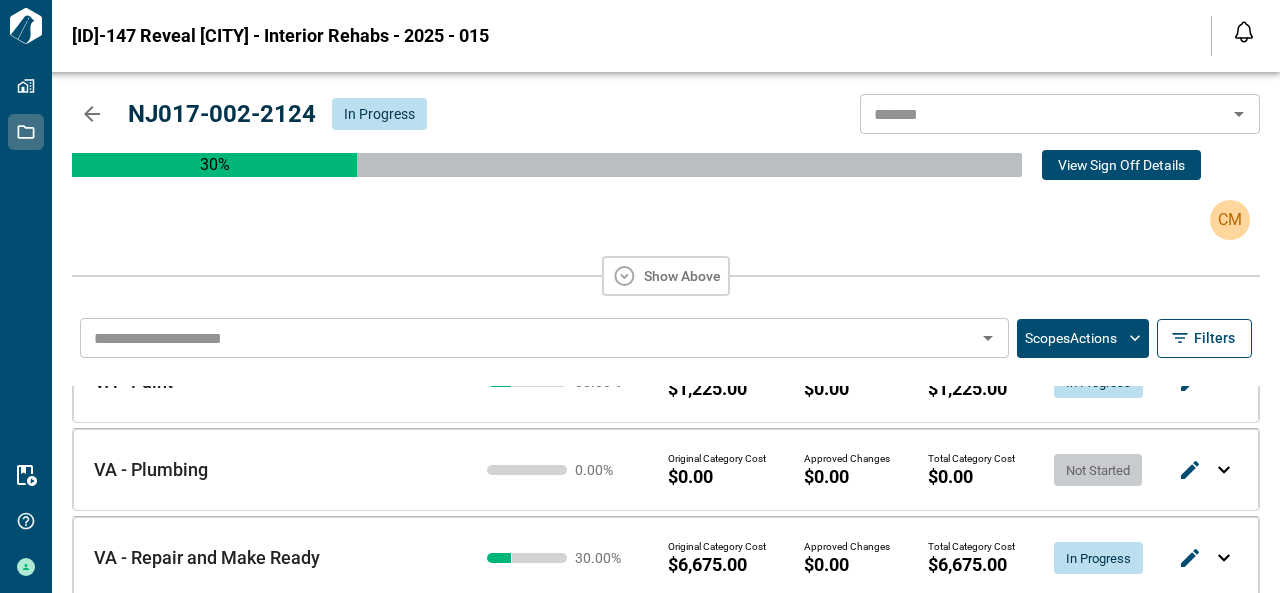 scroll, scrollTop: 668, scrollLeft: 0, axis: vertical 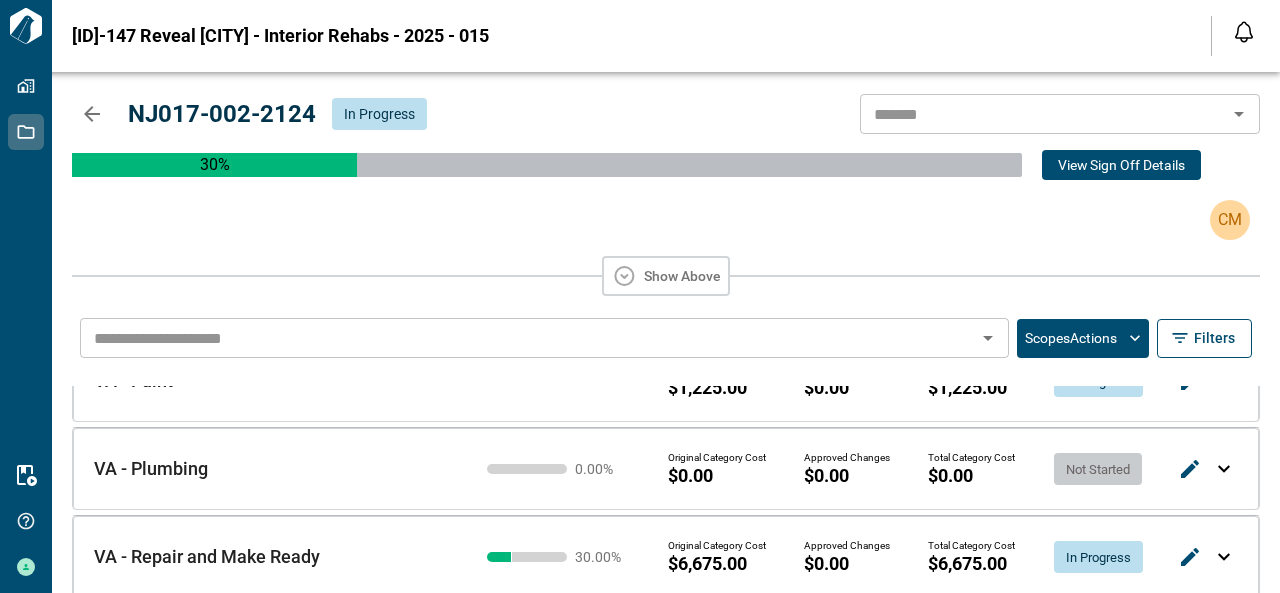 click on "30.00 % Original Category Cost $6,675.00 Approved Changes $0.00 Total Category Cost $6,675.00 In Progress" at bounding box center [848, 557] 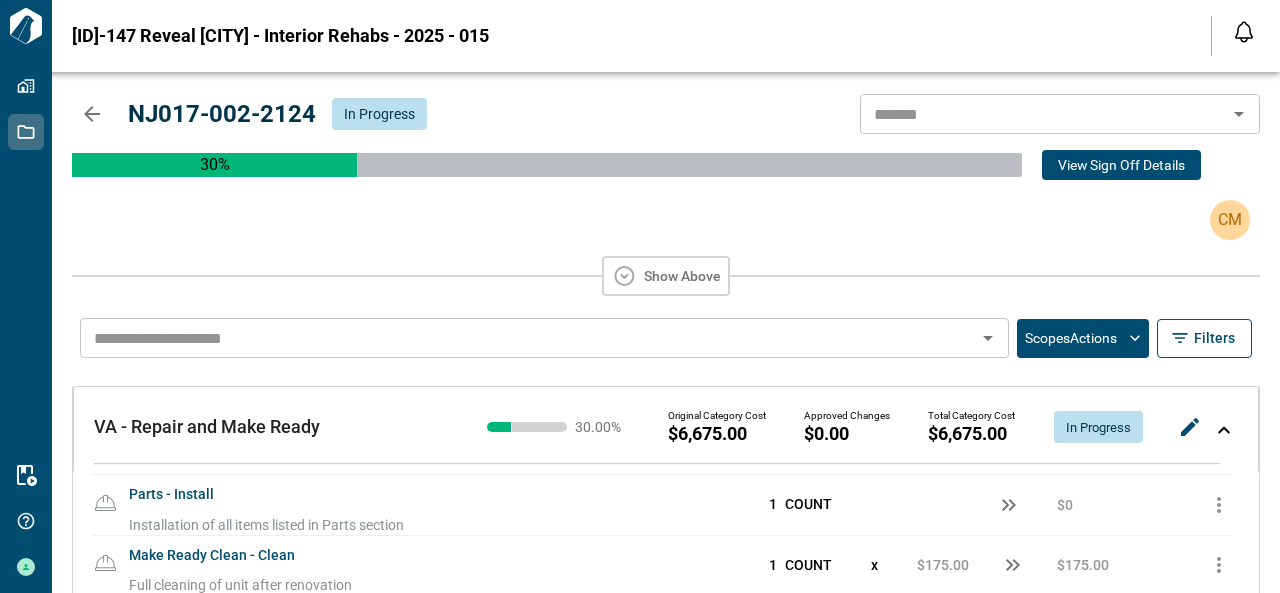 scroll, scrollTop: 932, scrollLeft: 0, axis: vertical 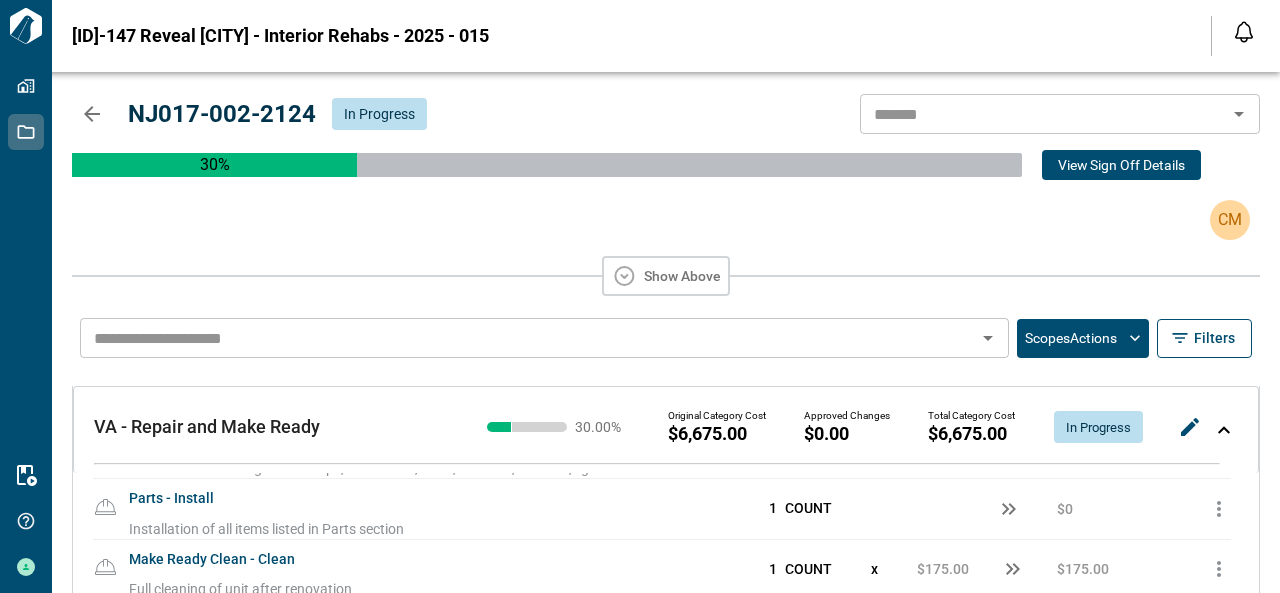 click 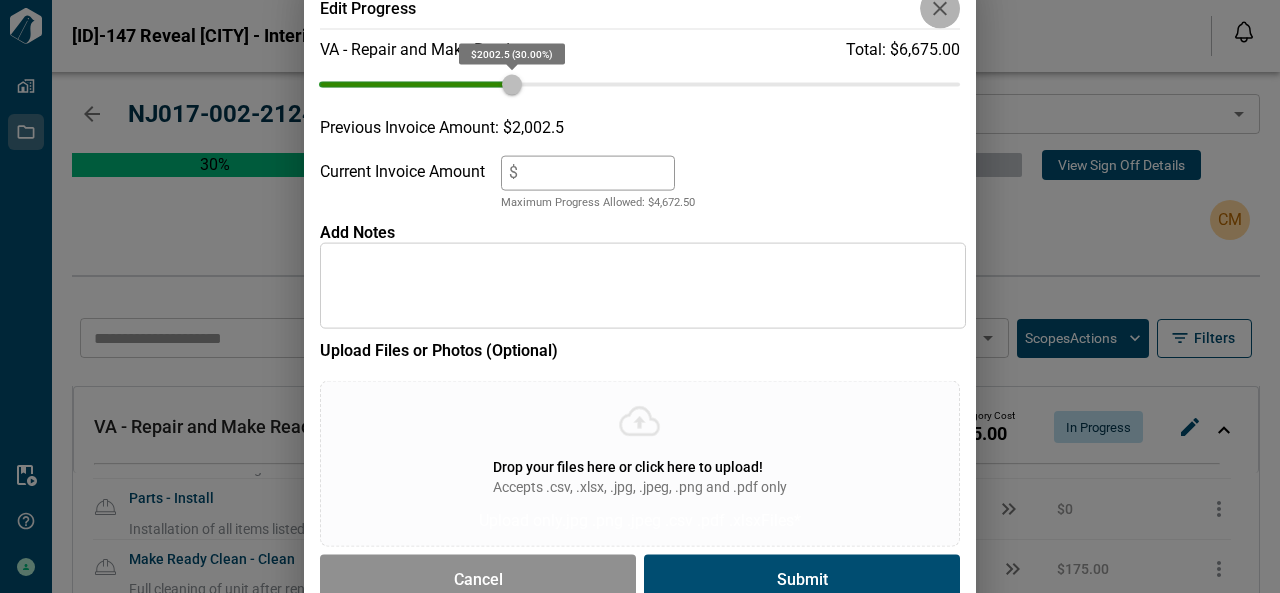 click 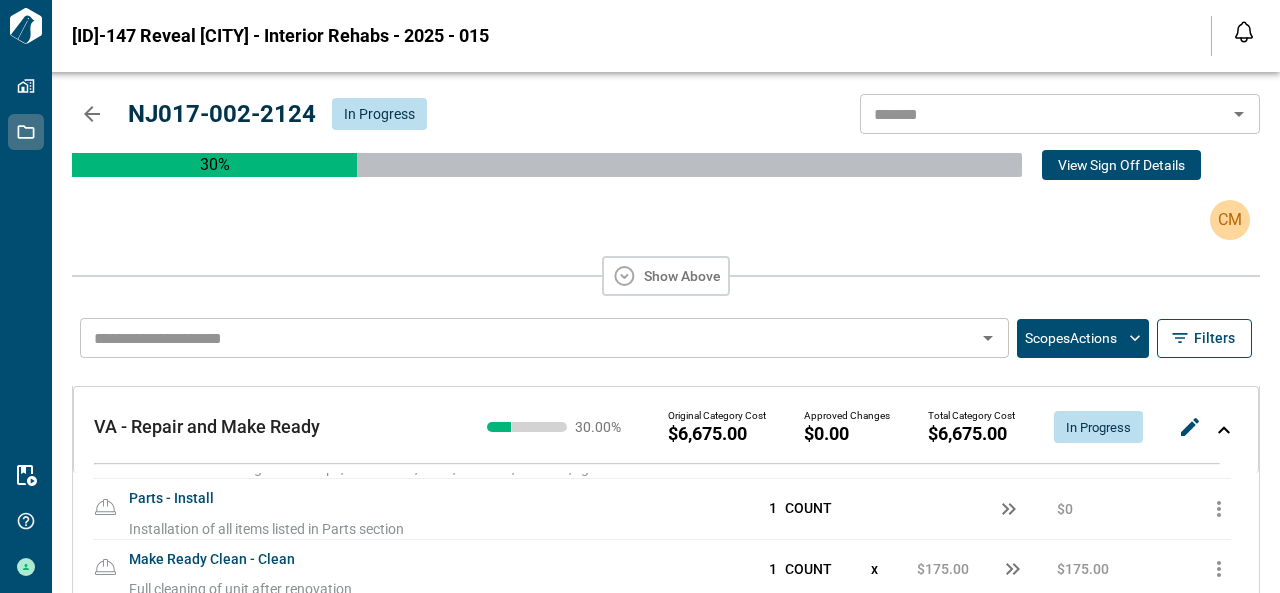 click on "Scopes  Actions" at bounding box center [1083, 338] 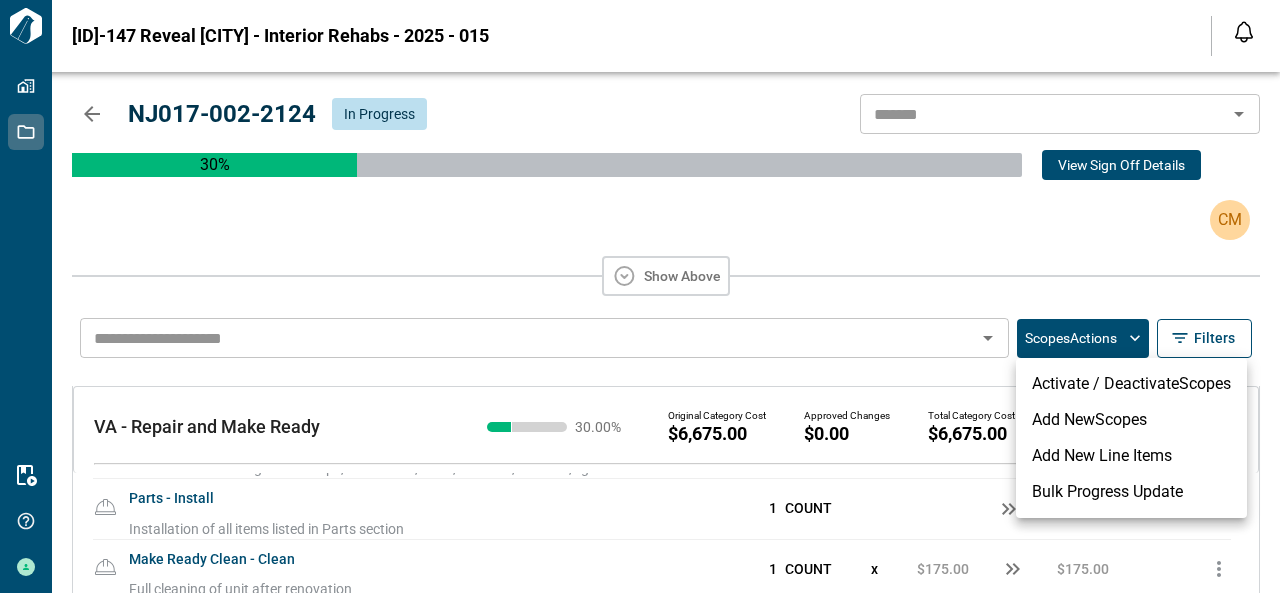 click at bounding box center [640, 296] 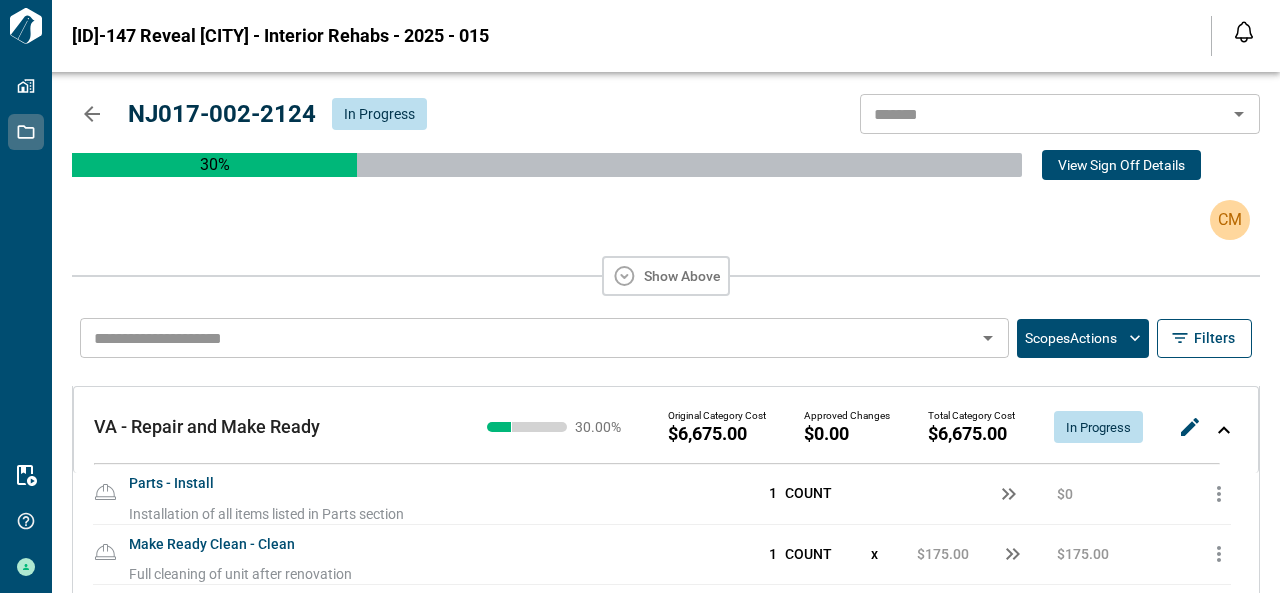 scroll, scrollTop: 1015, scrollLeft: 0, axis: vertical 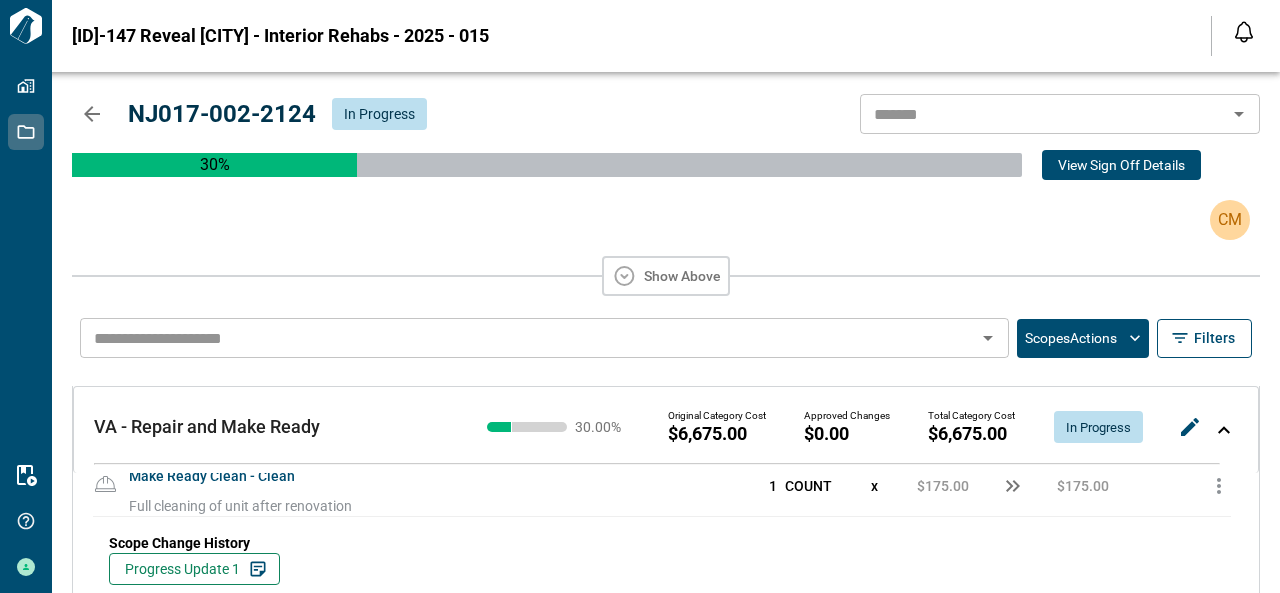 click on "[ID]017-002-2124 CM In Progress 30.00 % View Sign Off Details CM Show Above ​ Scopes  Actions Filters VA - Appliances VA - Appliances 0.00 % Original Category Cost $0.00 Approved Changes $0.00 Total Category Cost $0.00 Not Started VA - Bath Hardware VA - Bath Hardware 0.00 % Original Category Cost $0.00 Approved Changes $0.00 Total Category Cost $0.00 Not Started VA - Electric VA - Electric 0.00 % Original Category Cost $0.00 Approved Changes $0.00 Total Category Cost $0.00 Not Started VA - Flooring VA - Flooring 30.00 % Original Category Cost $4,950.00 Approved Changes $0.00 Total Category Cost $4,950.00 In Progress VA - Hardware VA - Hardware 0.00 % Original Category Cost $0.00 Approved Changes $0.00 Total Category Cost $0.00 Not Started VA - Kitchen and Bath Finishes VA - Kitchen and Bath Finishes 30.00 % Original Category Cost $13,150.00 Approved Changes $0.00 Total Category Cost $13,150.00 In Progress VA - Lighting VA - Lighting 0.00 % Original Category Cost $0.00 Approved Changes $0.00 Total Category Cost" at bounding box center (666, 332) 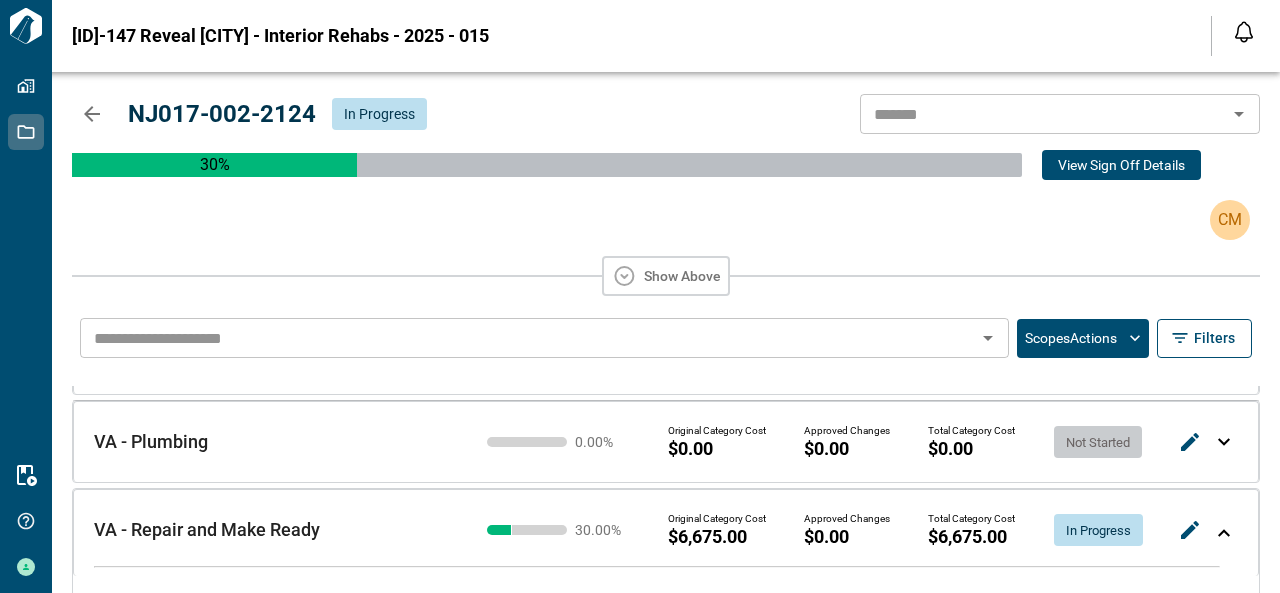 scroll, scrollTop: 660, scrollLeft: 0, axis: vertical 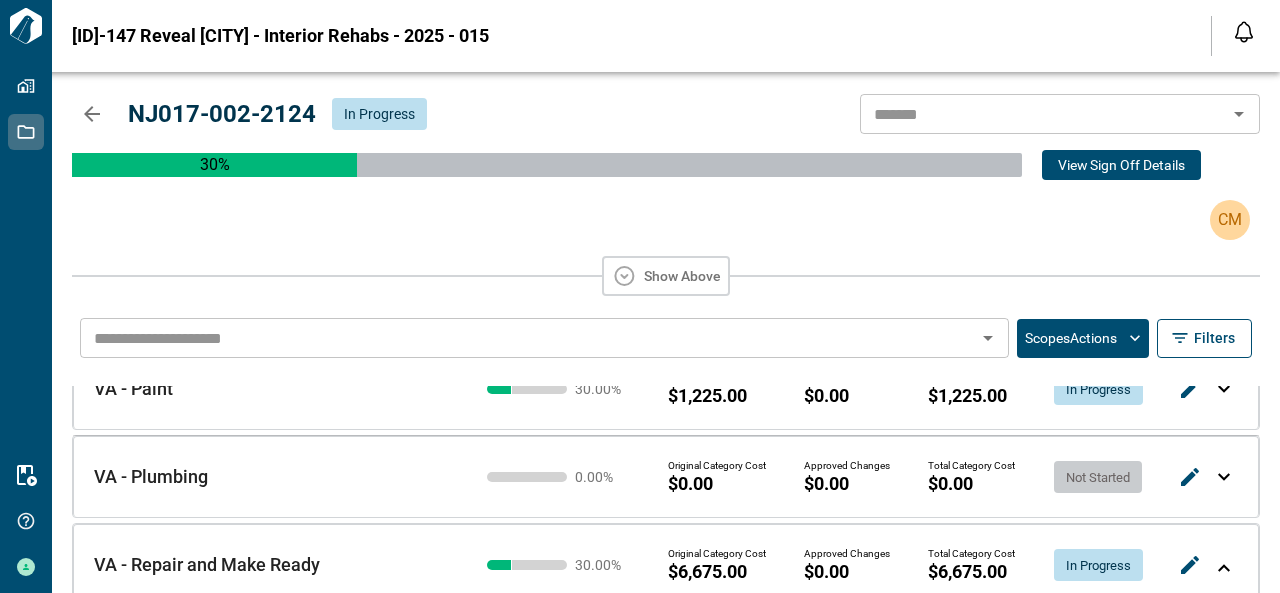 click on "Scopes  Actions" at bounding box center (1083, 338) 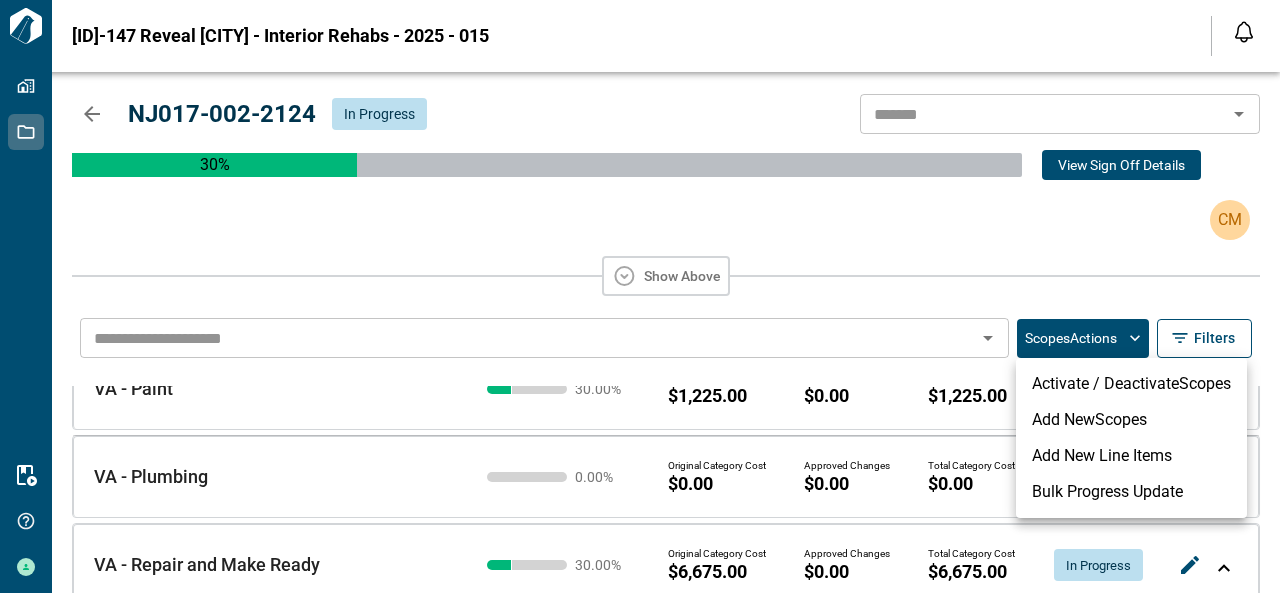 click at bounding box center [640, 296] 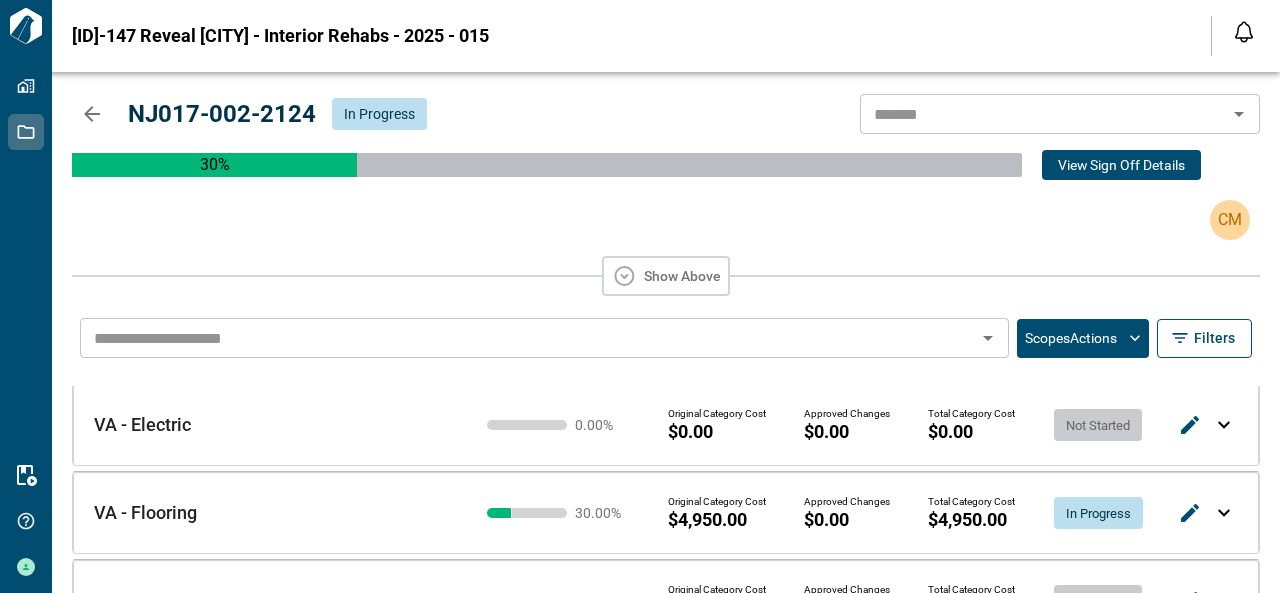 scroll, scrollTop: 186, scrollLeft: 0, axis: vertical 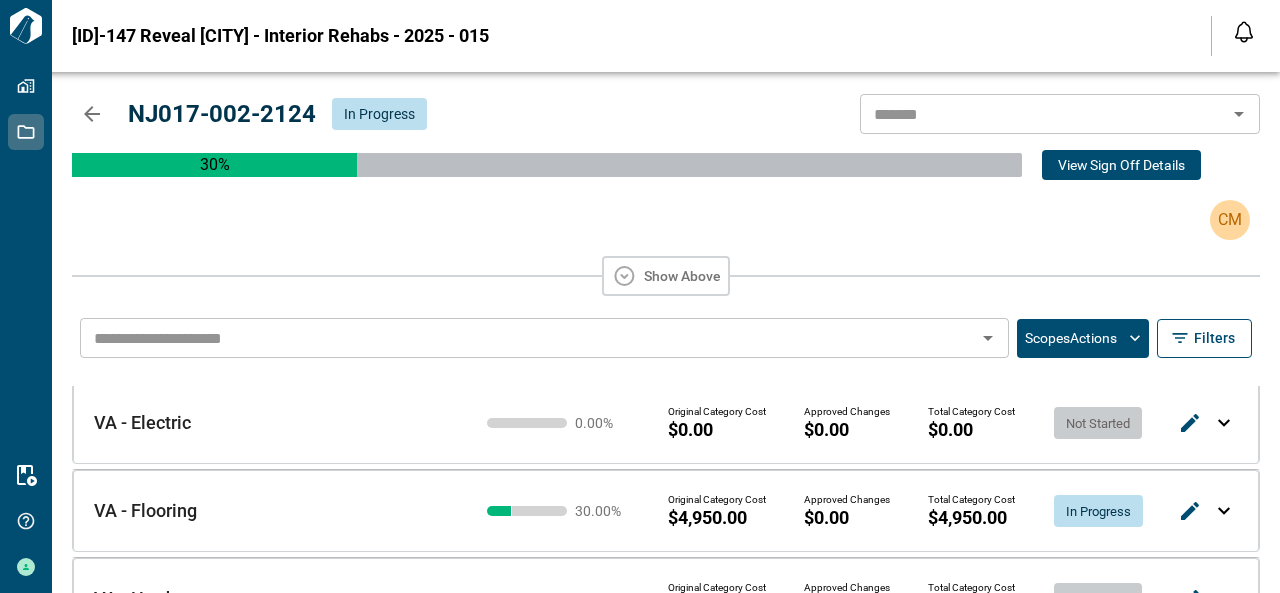 click on "30.00 % Original Category Cost $4,950.00 Approved Changes $0.00 Total Category Cost $4,950.00 In Progress" at bounding box center [848, 511] 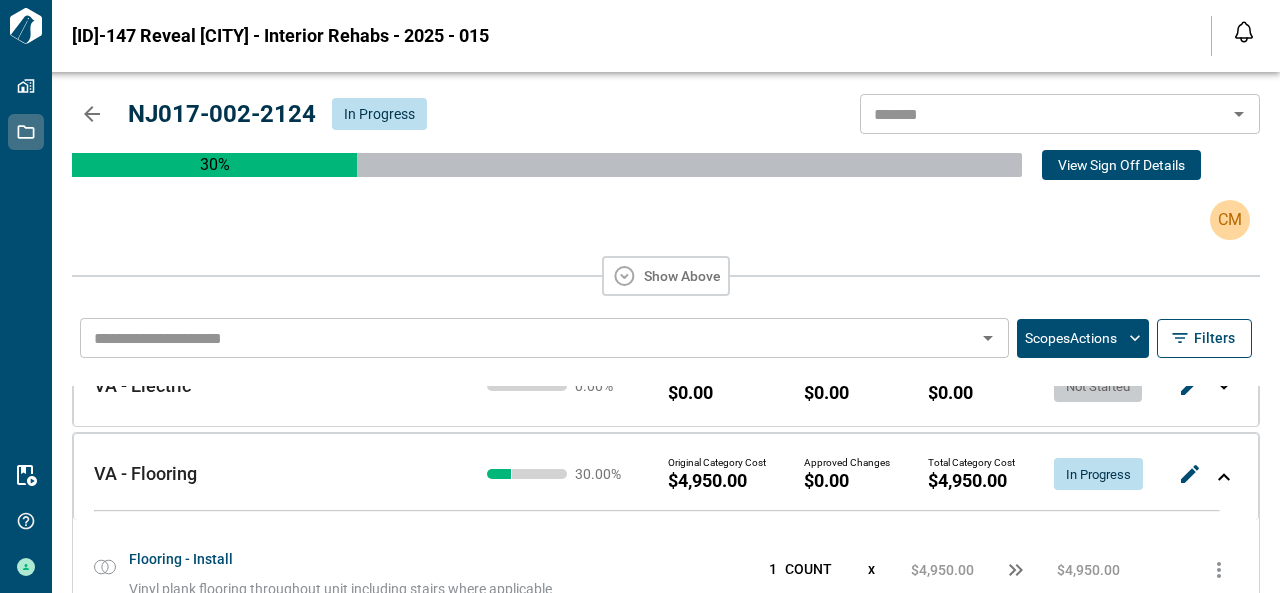 scroll, scrollTop: 222, scrollLeft: 0, axis: vertical 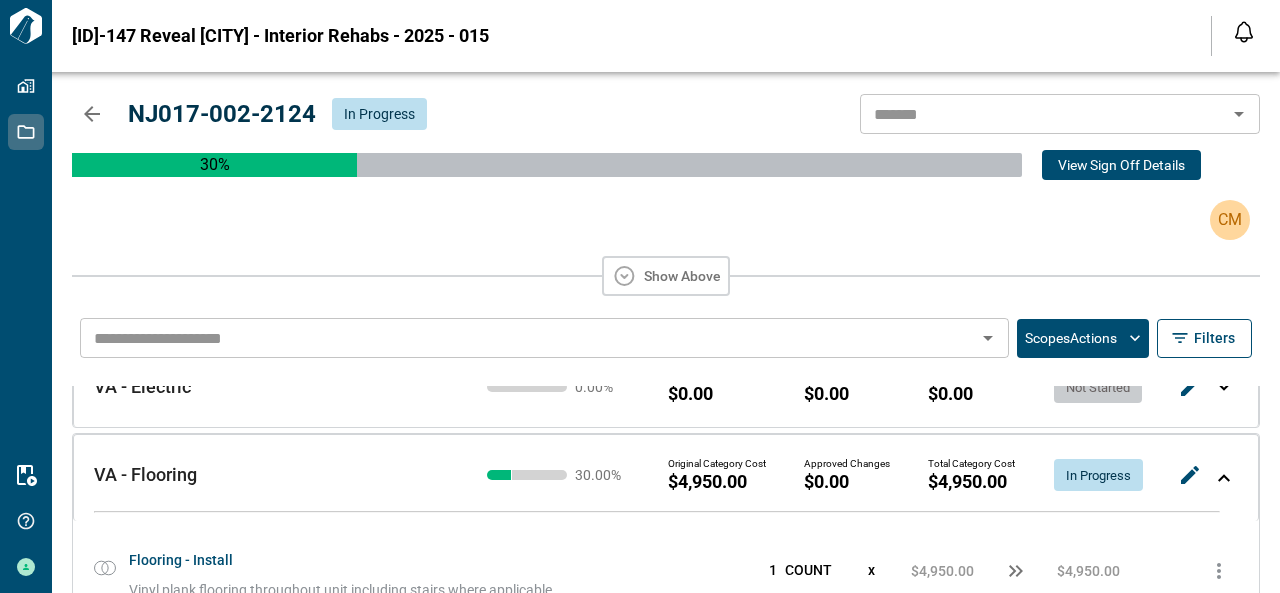 click 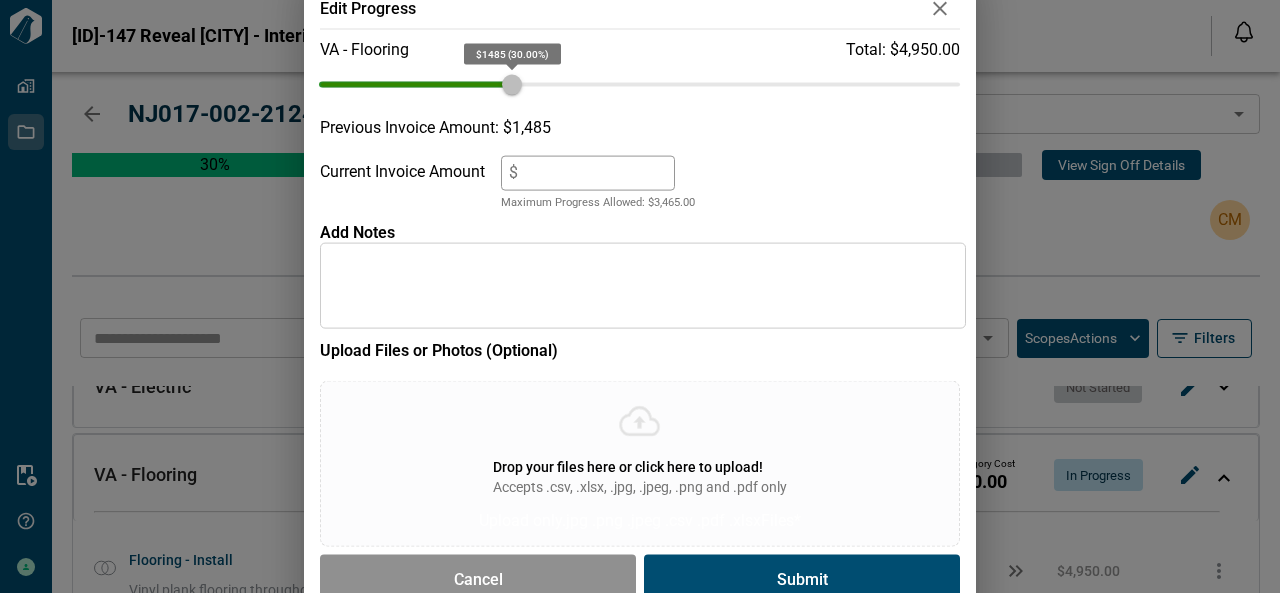 click 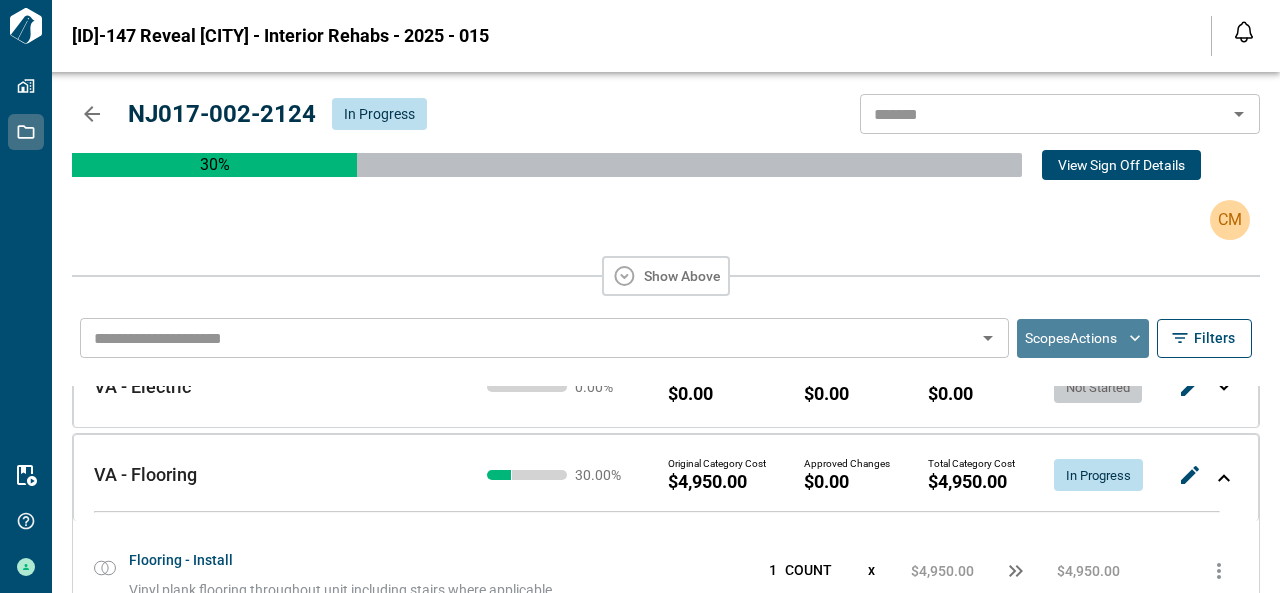 click on "Scopes  Actions" at bounding box center (1083, 338) 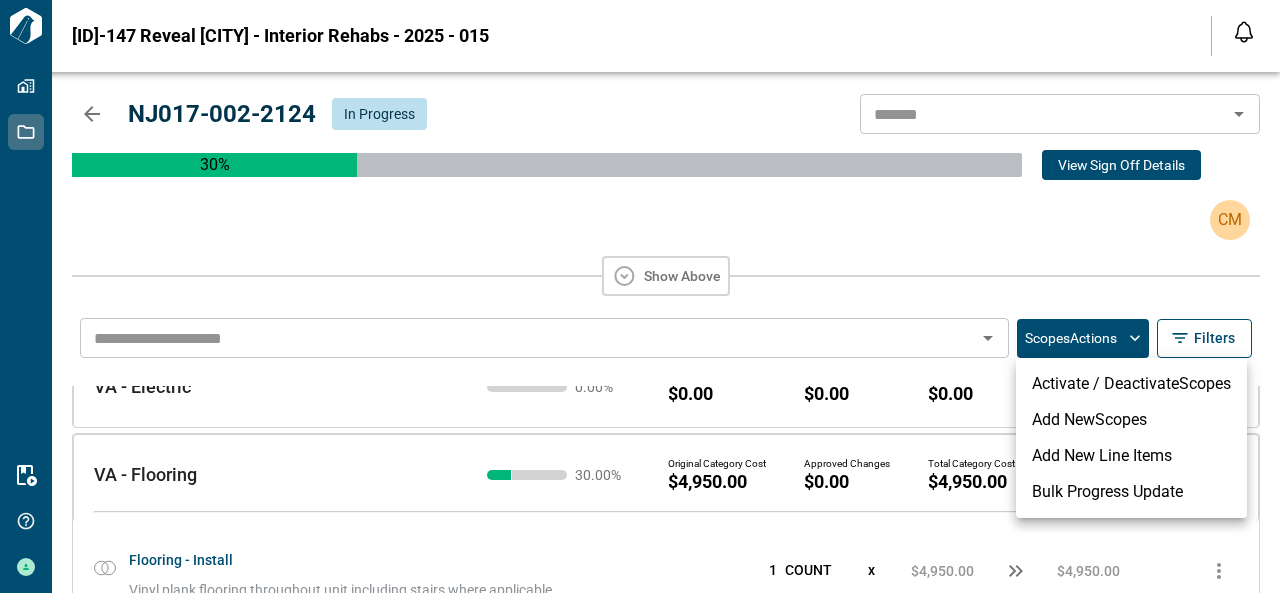 click at bounding box center (640, 296) 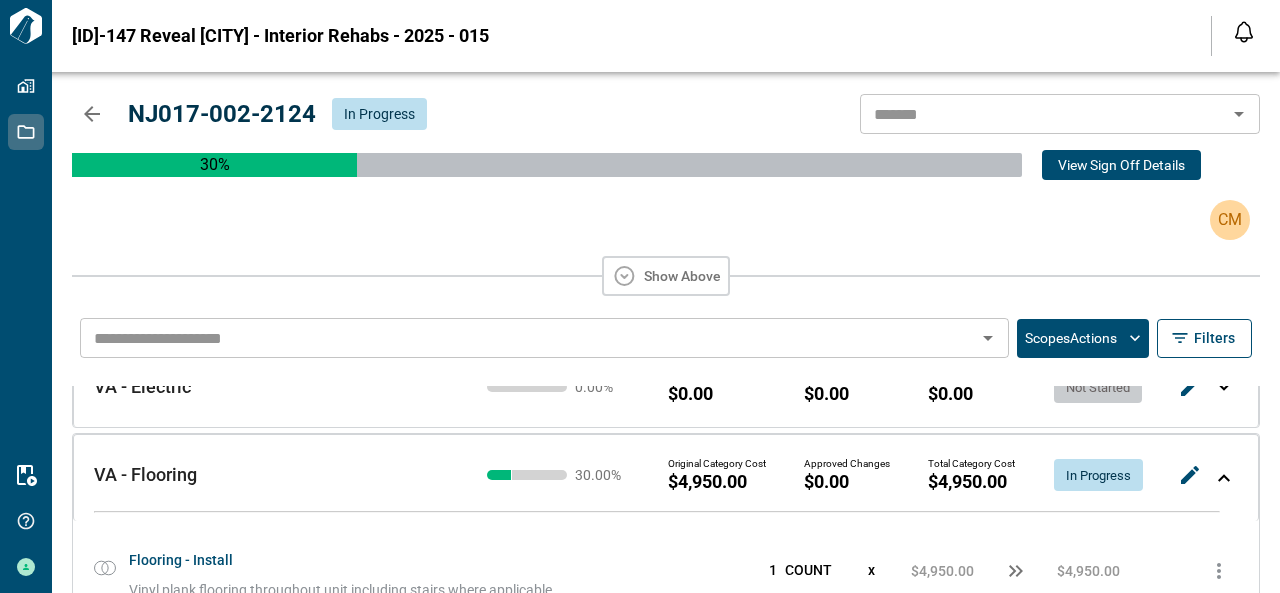 click on "Show Above" at bounding box center [666, 276] 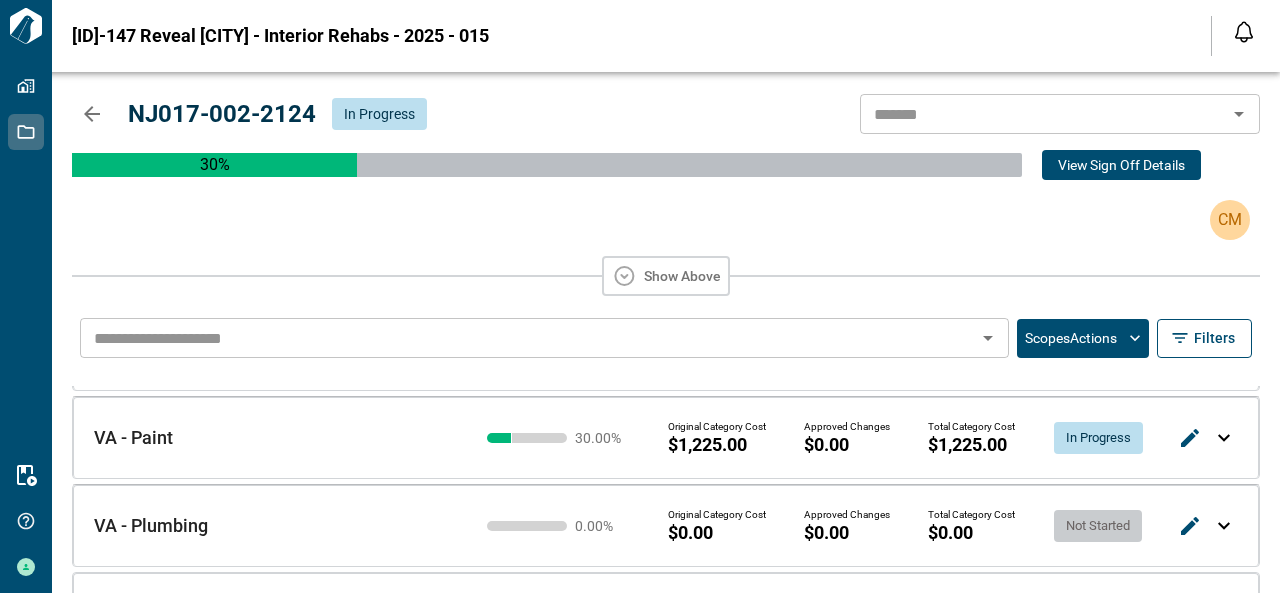 scroll, scrollTop: 908, scrollLeft: 0, axis: vertical 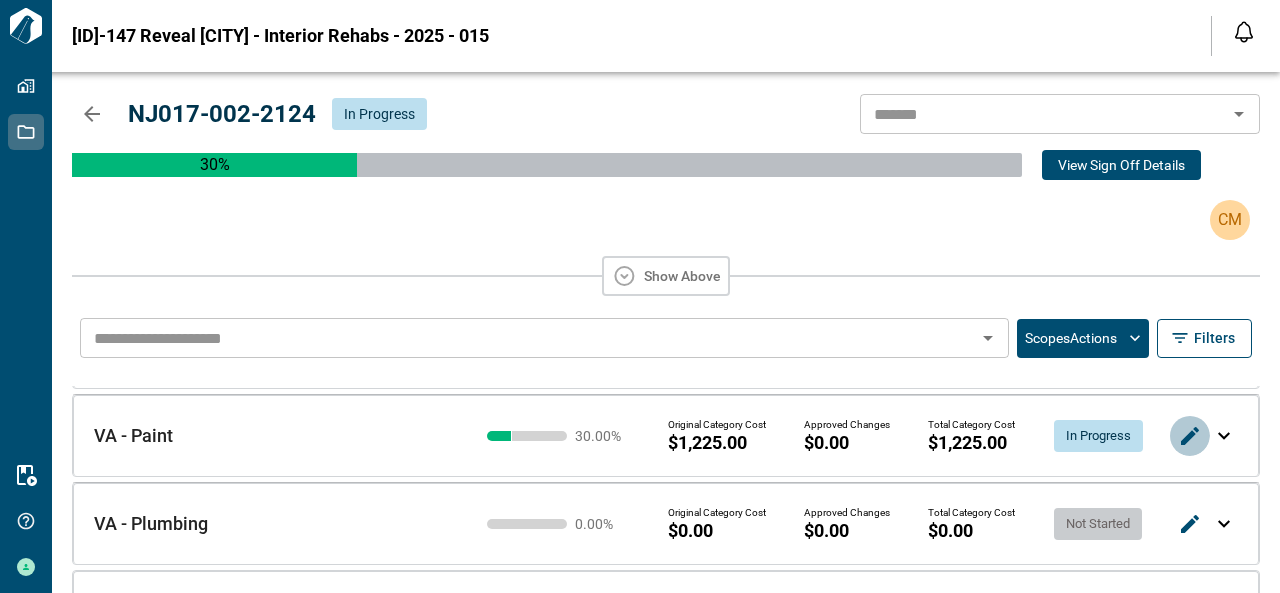 click 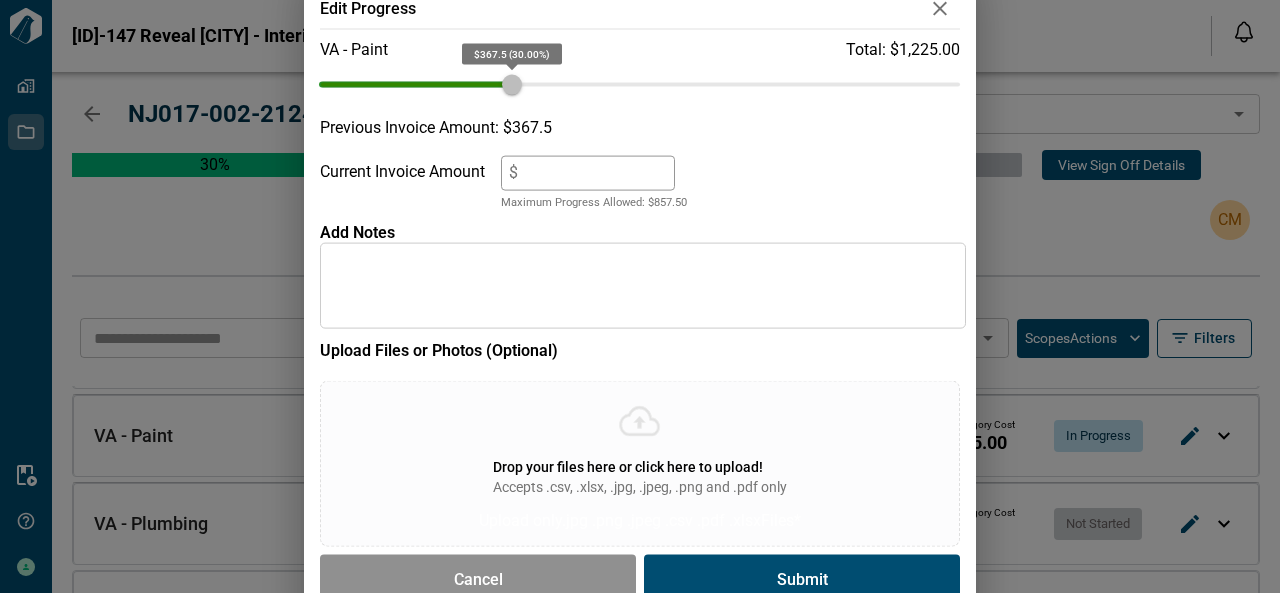click on "$367.5 (30.00%) Previous Invoice Amount: $ 367.5 Current Invoice Amount $ Maximum Progress Allowed: $ 857.50" at bounding box center [640, 140] 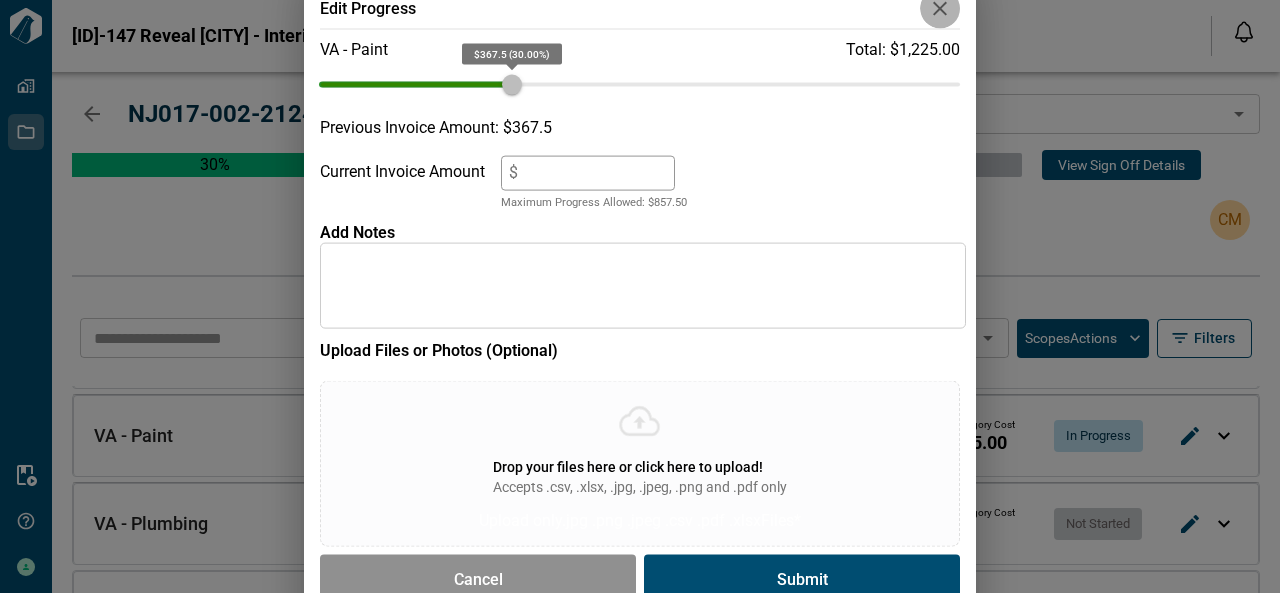 click at bounding box center [940, 8] 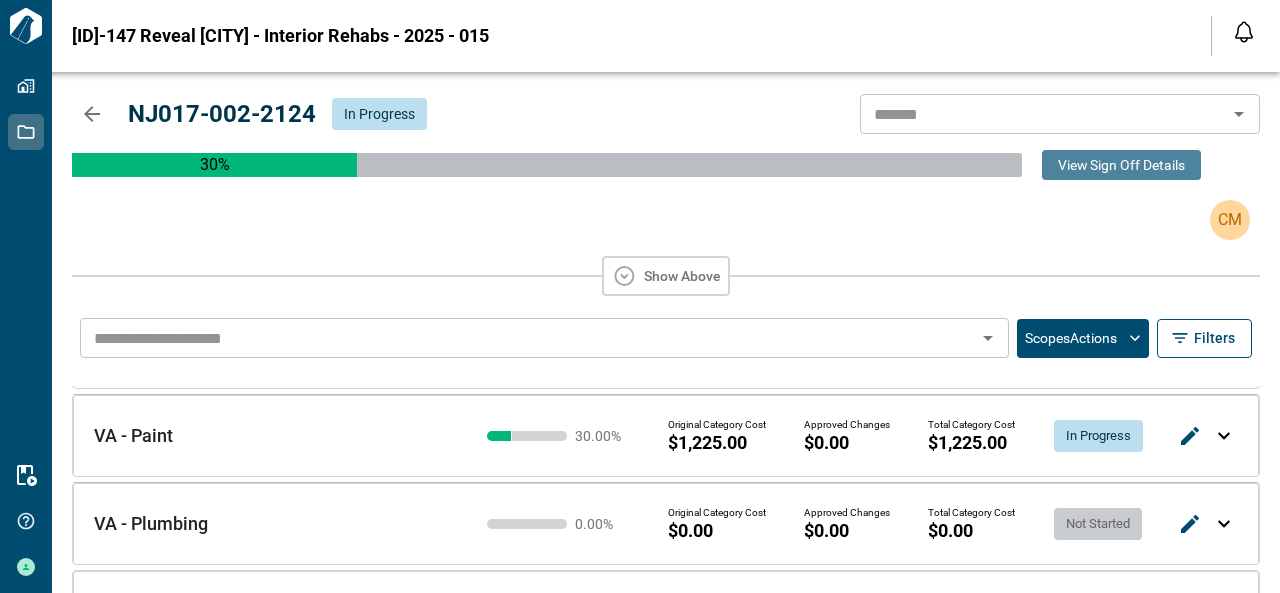 click on "View Sign Off Details" at bounding box center (1121, 165) 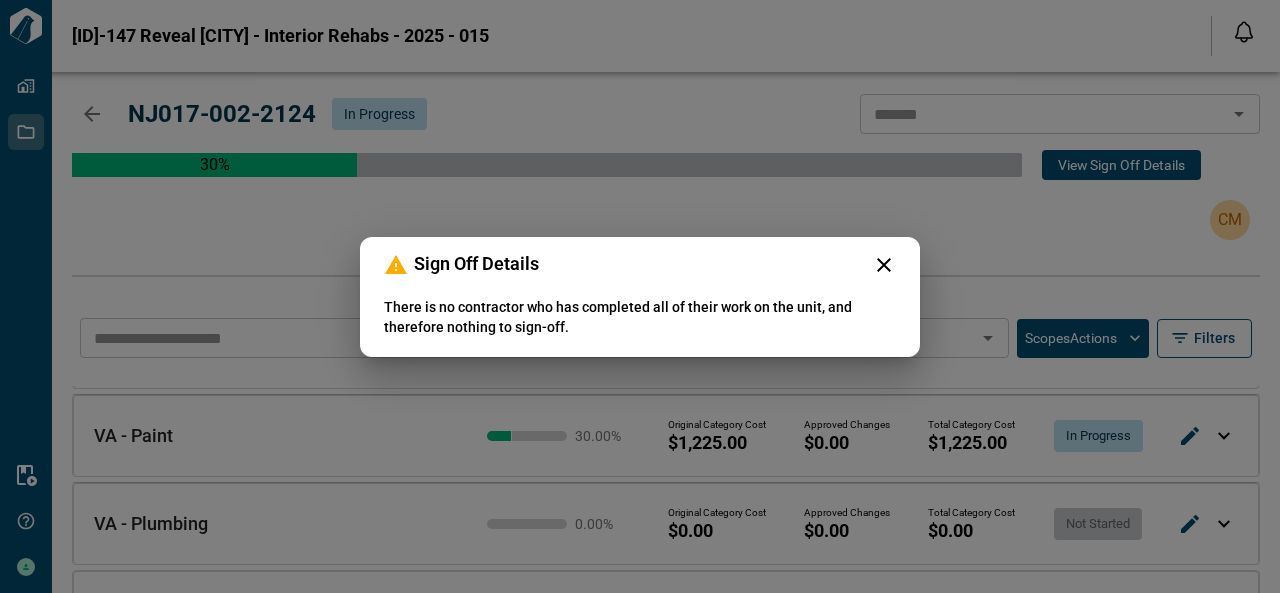 click 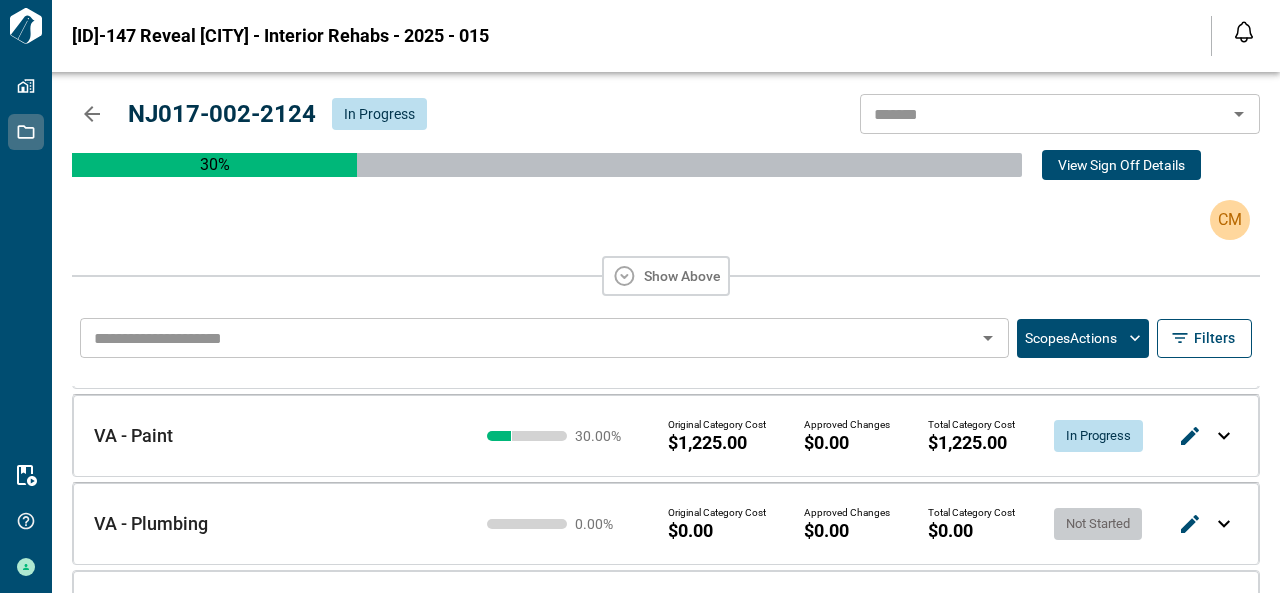 click on "Scopes  Actions" at bounding box center [1083, 338] 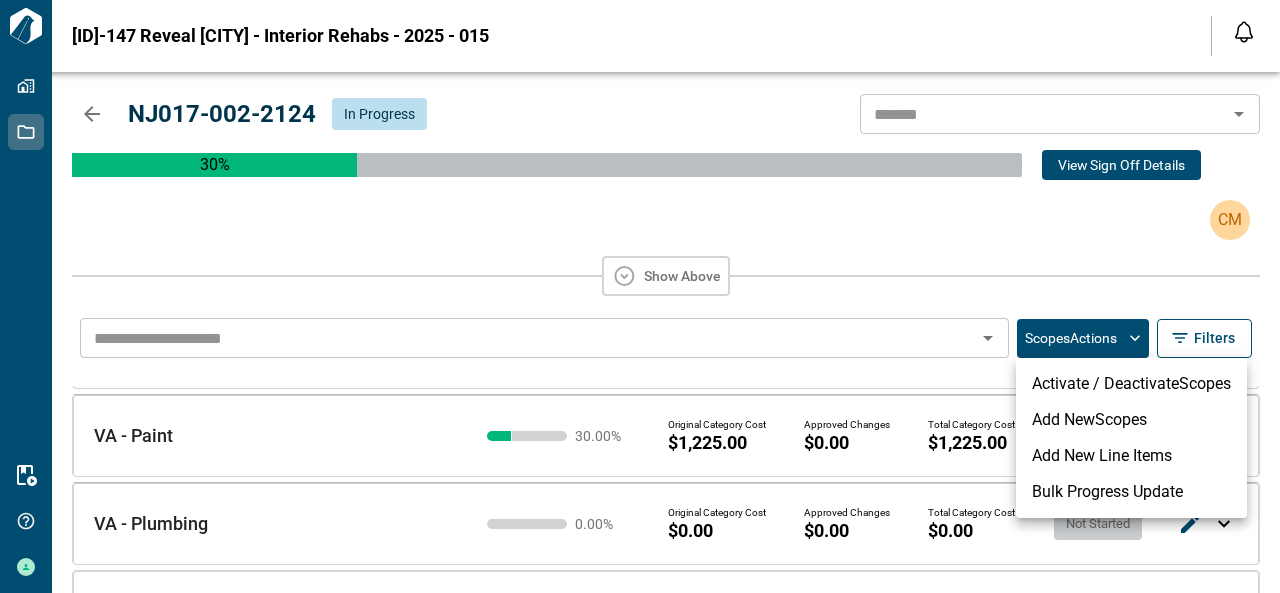 click on "Activate / Deactivate  Scopes Add New  Scopes Add New Line Items Bulk Progress Update" at bounding box center (1131, 438) 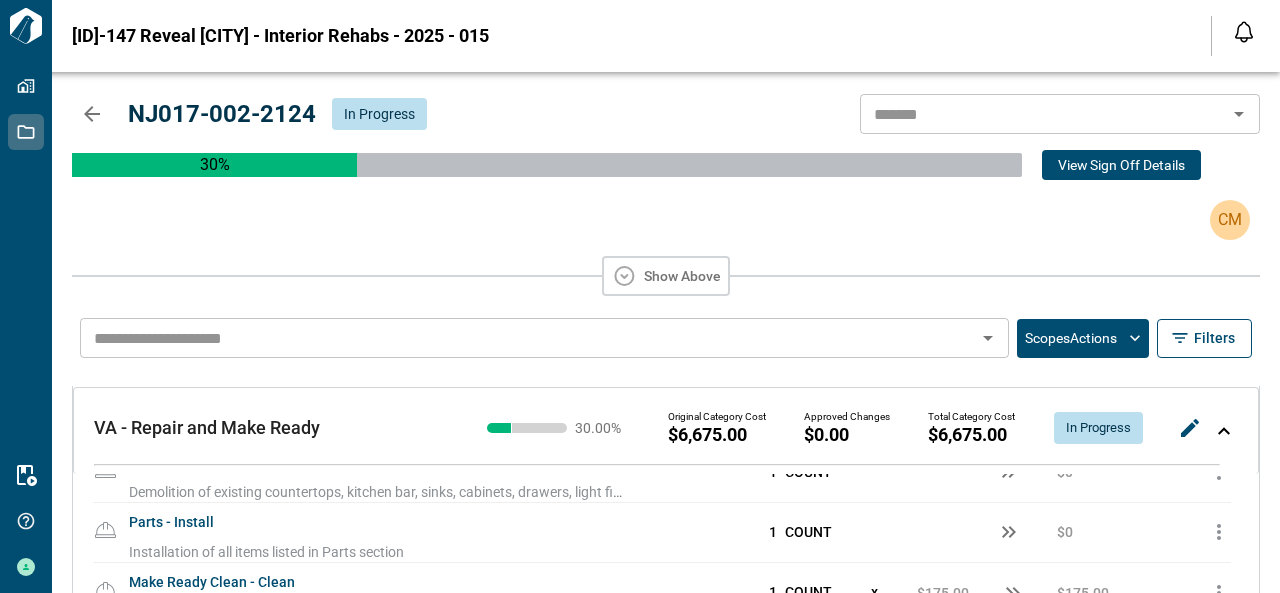 scroll, scrollTop: 1204, scrollLeft: 0, axis: vertical 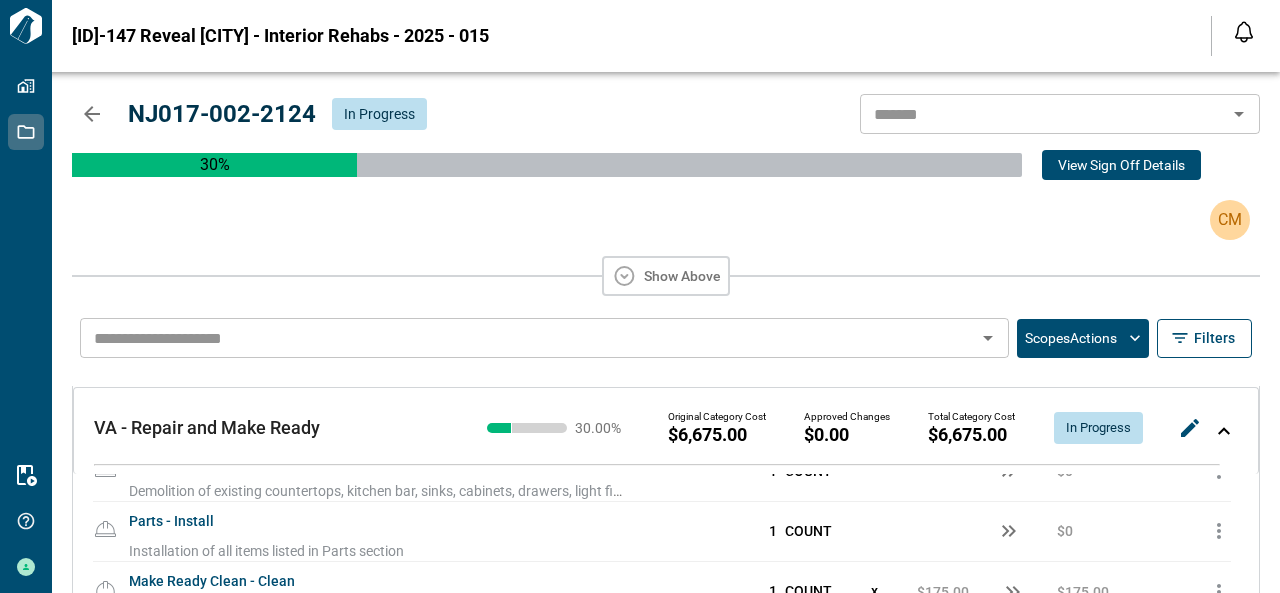 click on "In Progress" at bounding box center (1098, 427) 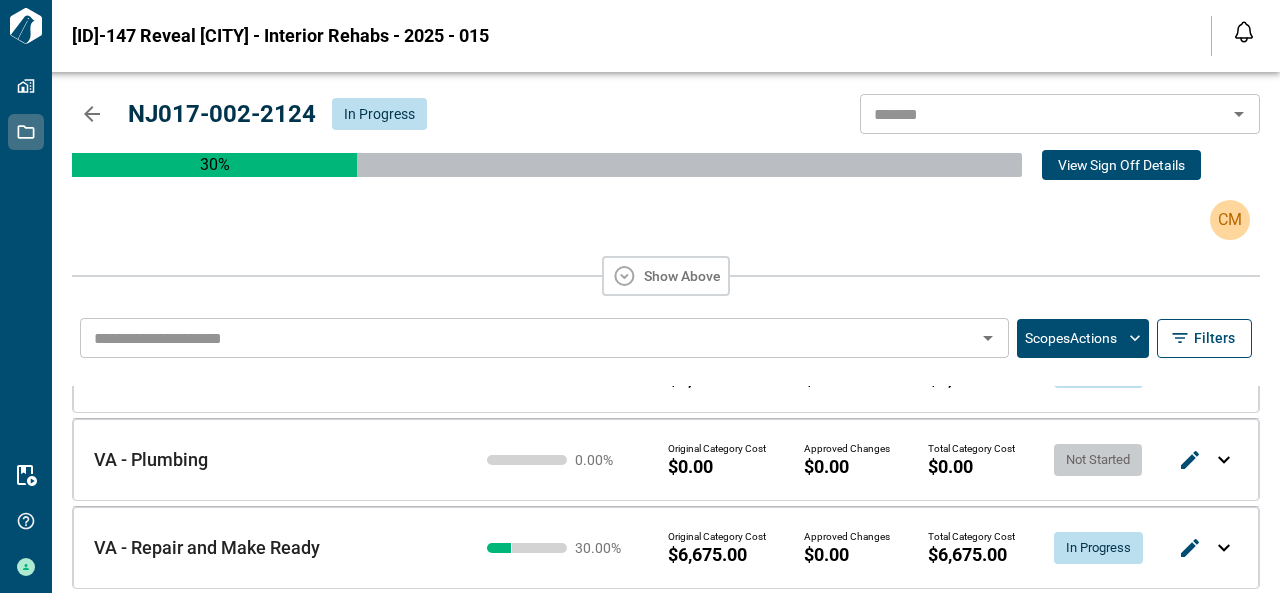 scroll, scrollTop: 960, scrollLeft: 0, axis: vertical 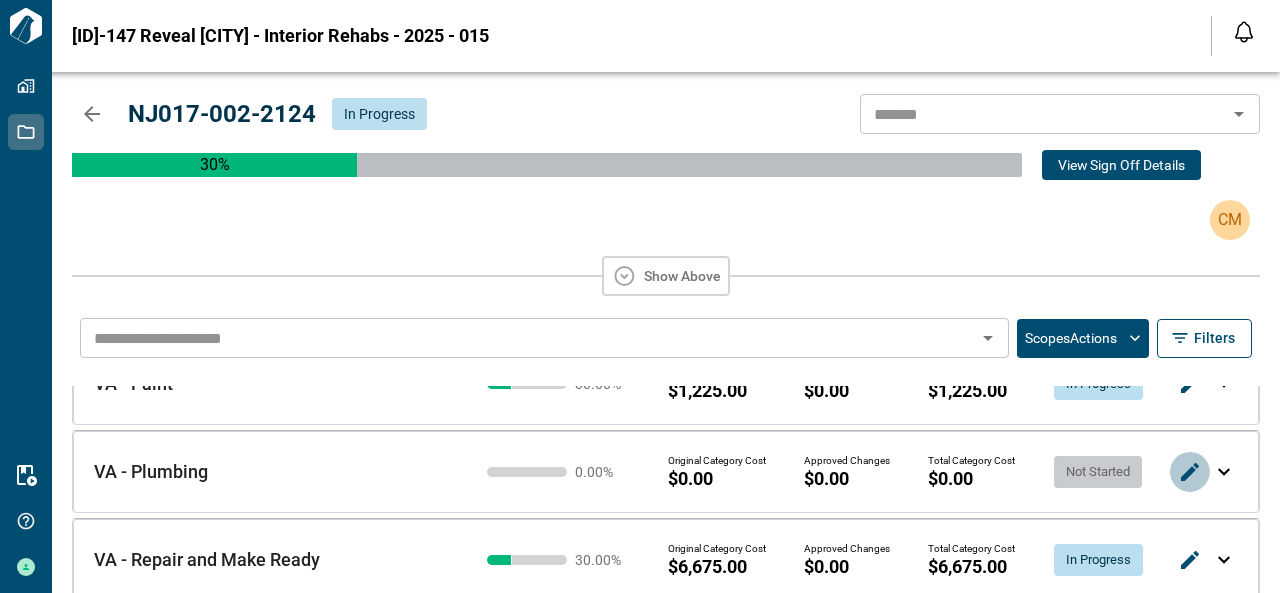 click 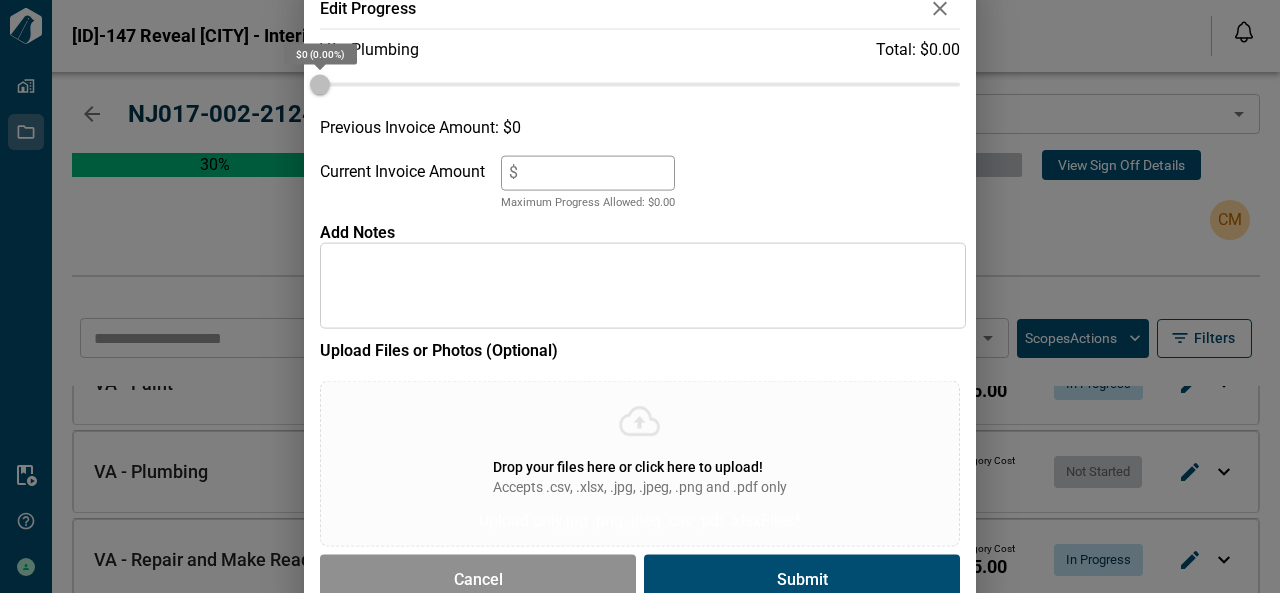 click on "$0 (0.00%) Previous Invoice Amount: $ 0 Current Invoice Amount $ Maximum Progress Allowed: $ 0.00" at bounding box center [640, 140] 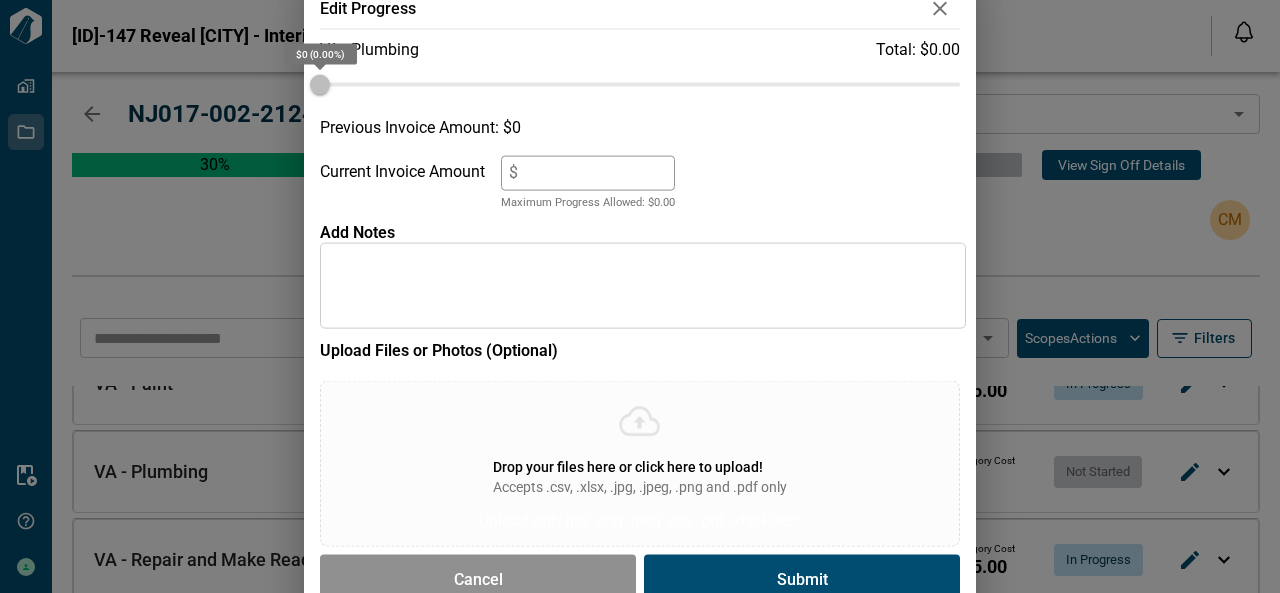 drag, startPoint x: 325, startPoint y: 83, endPoint x: 918, endPoint y: 129, distance: 594.7815 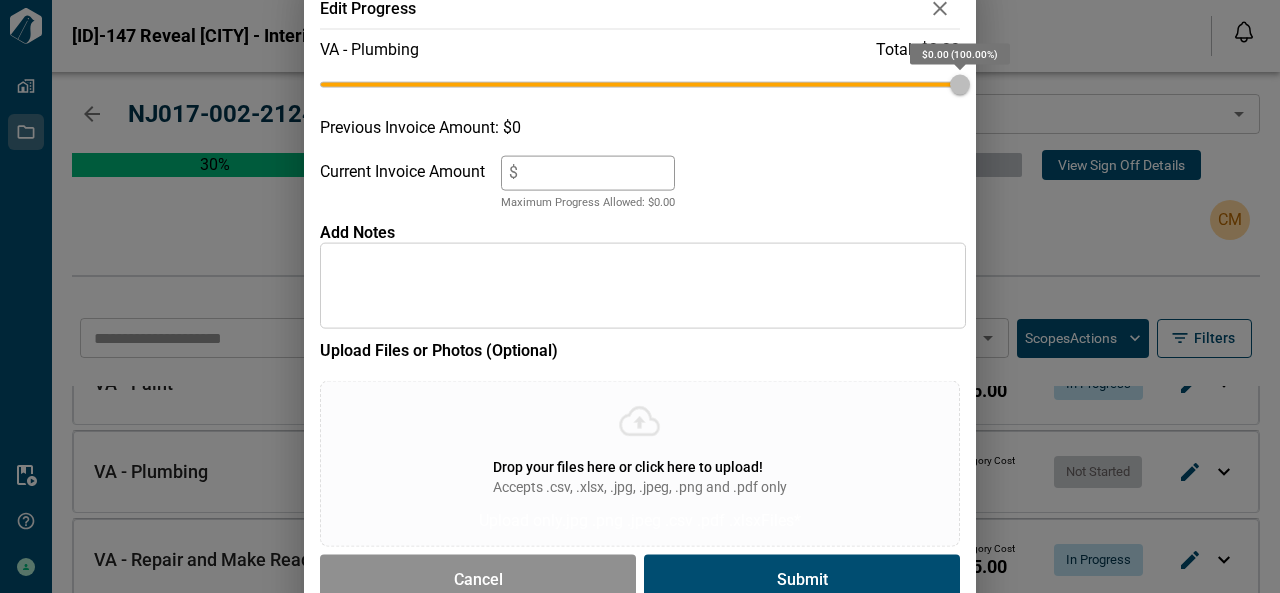 click on "*" at bounding box center [588, 172] 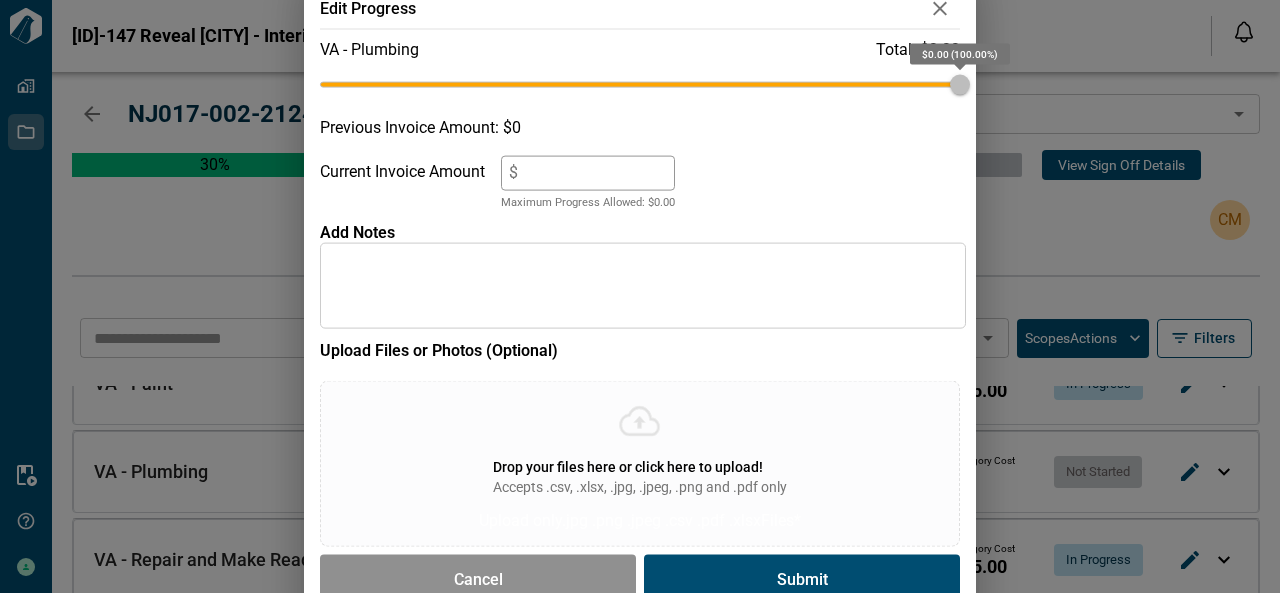 type on "*" 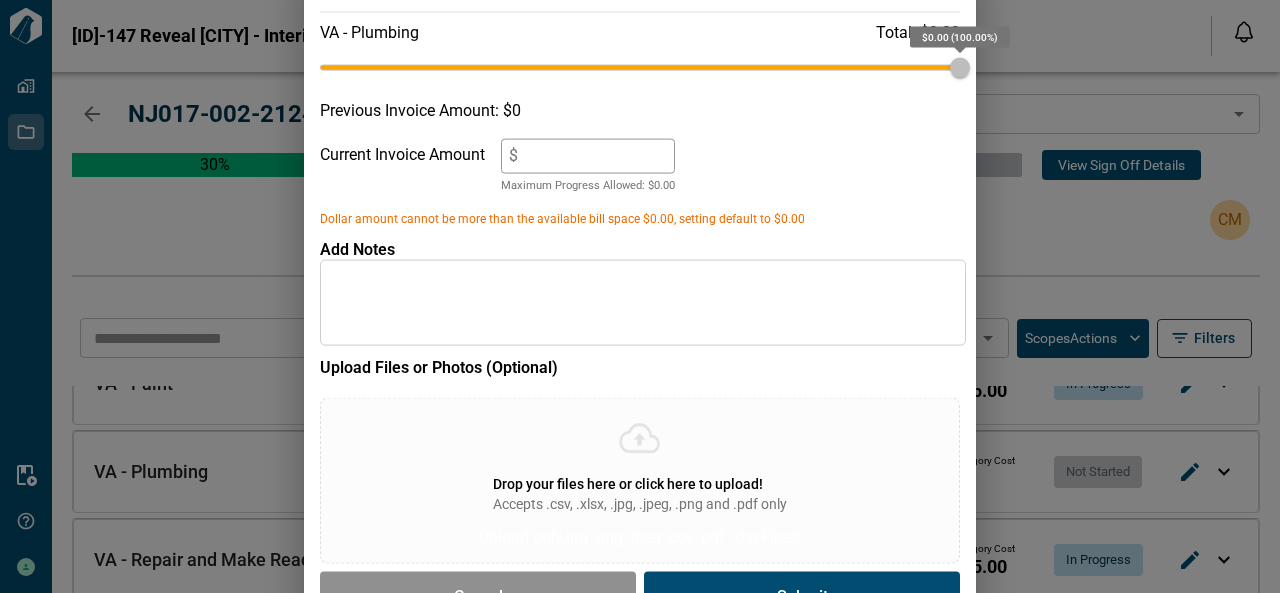 click on "Current Invoice Amount $ * Maximum Progress Allowed: $ 0.00" at bounding box center (640, 166) 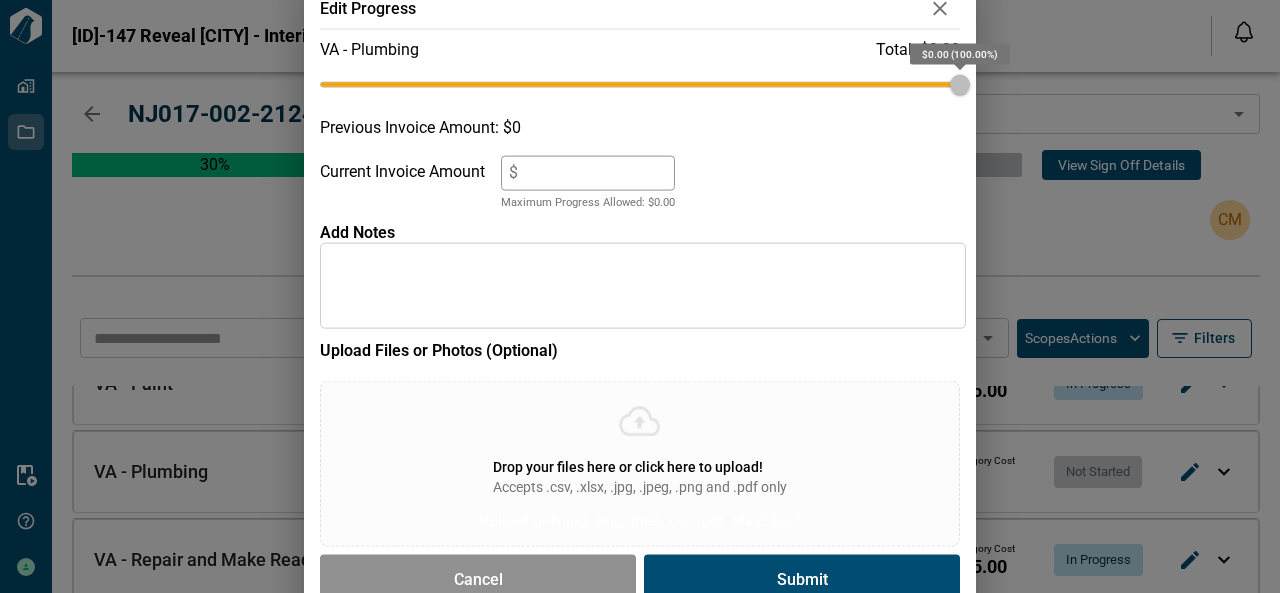 click on "Previous Invoice Amount: $ 0" at bounding box center (640, 127) 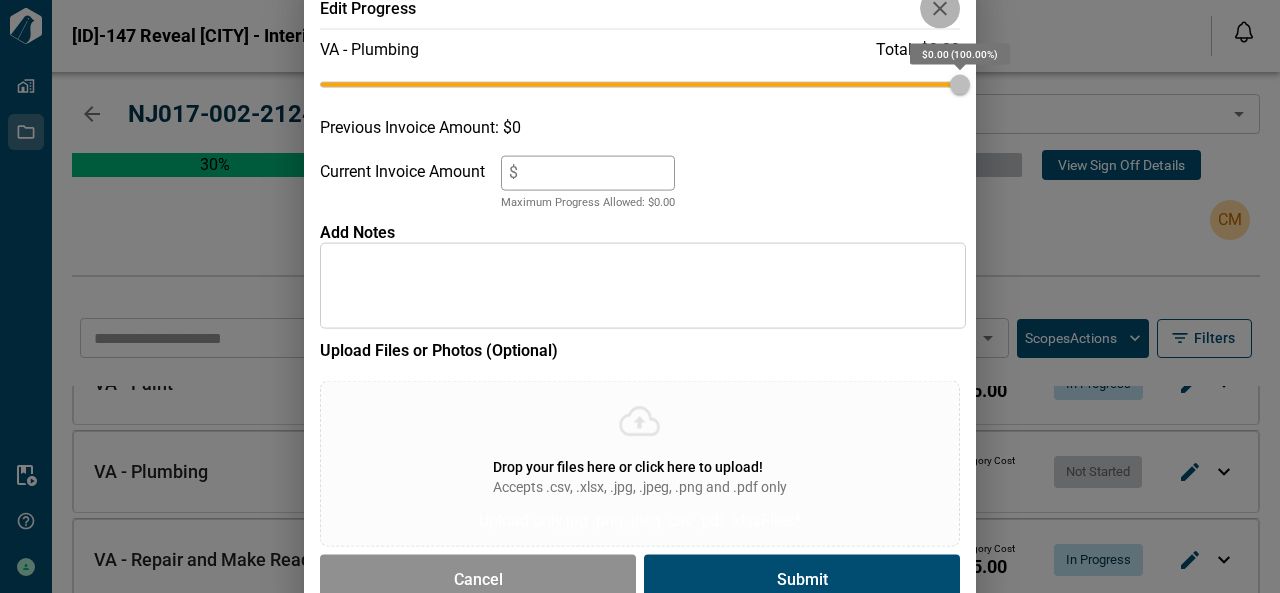 click 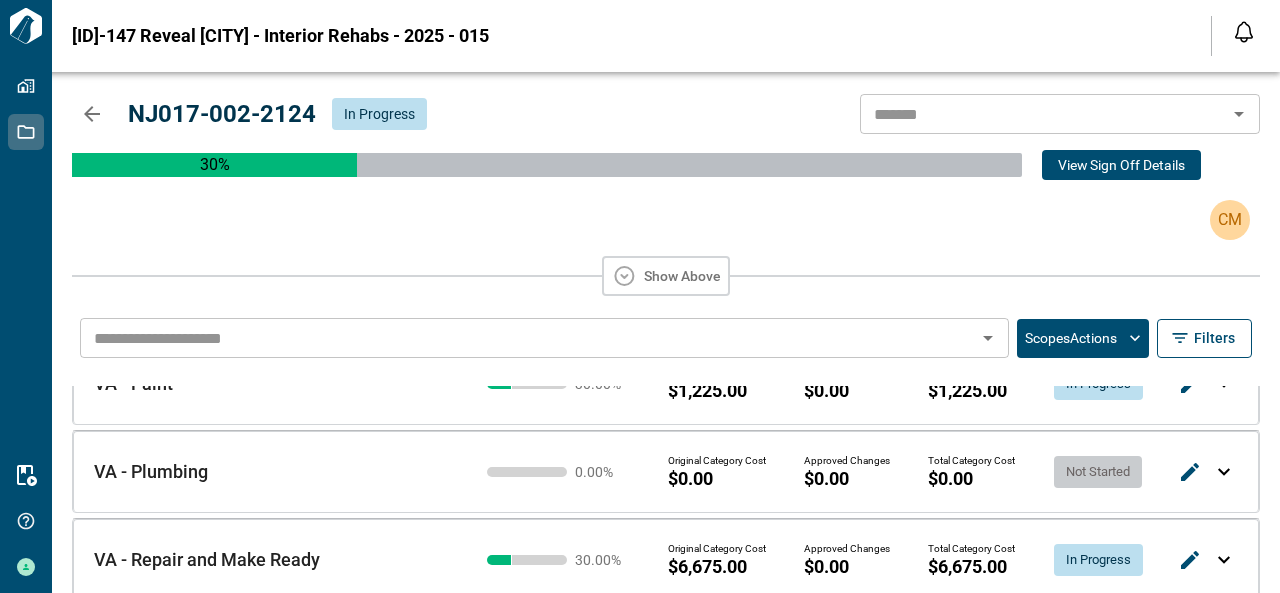 click on "30 %" at bounding box center (547, 165) 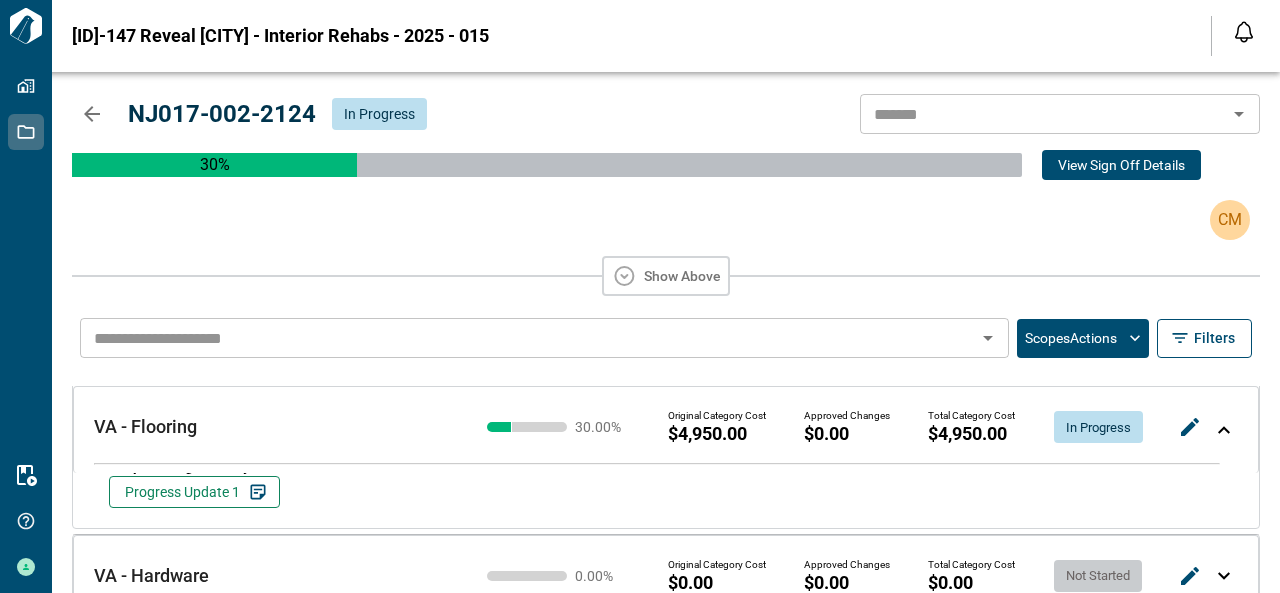 scroll, scrollTop: 0, scrollLeft: 0, axis: both 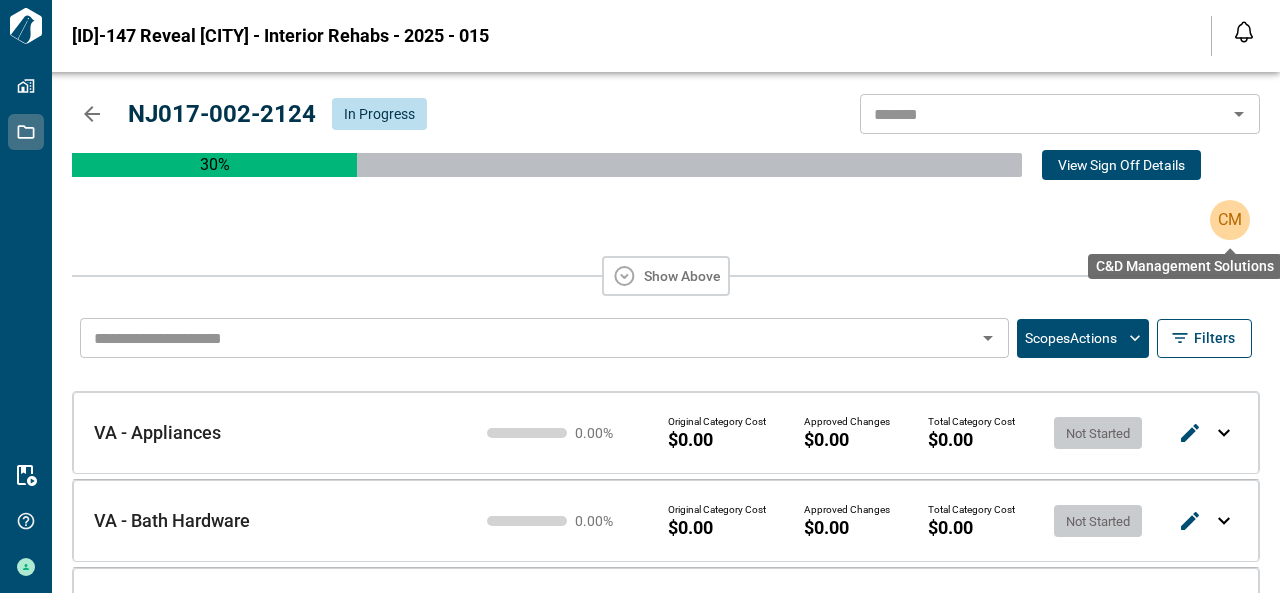 click on "CM" at bounding box center (1230, 220) 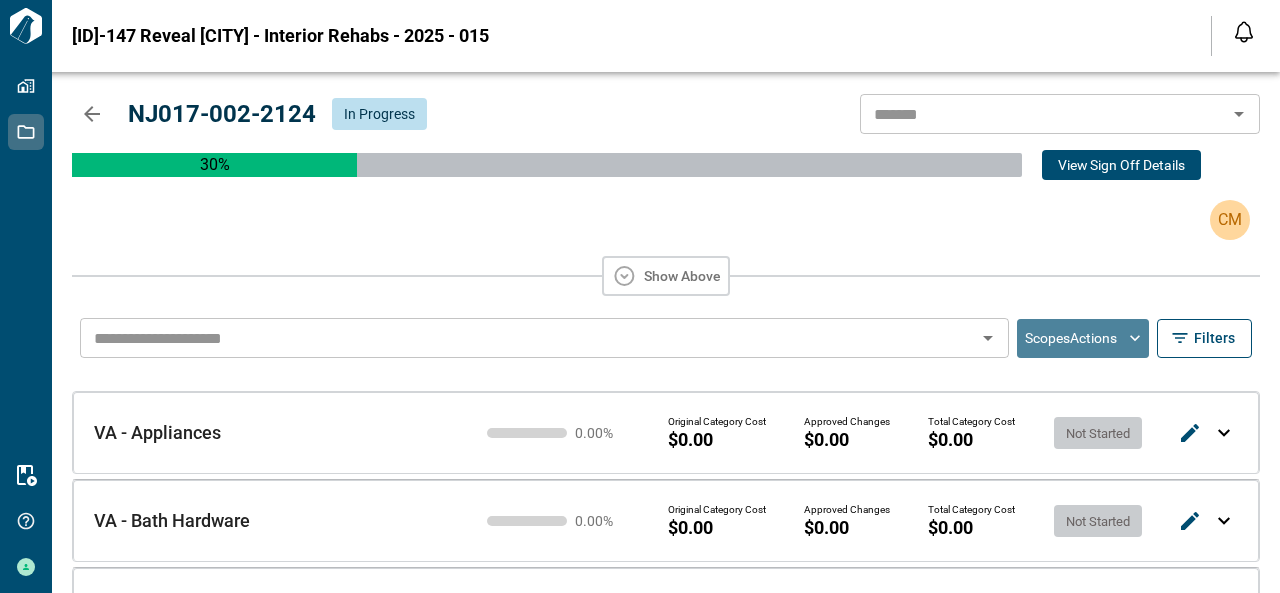 click 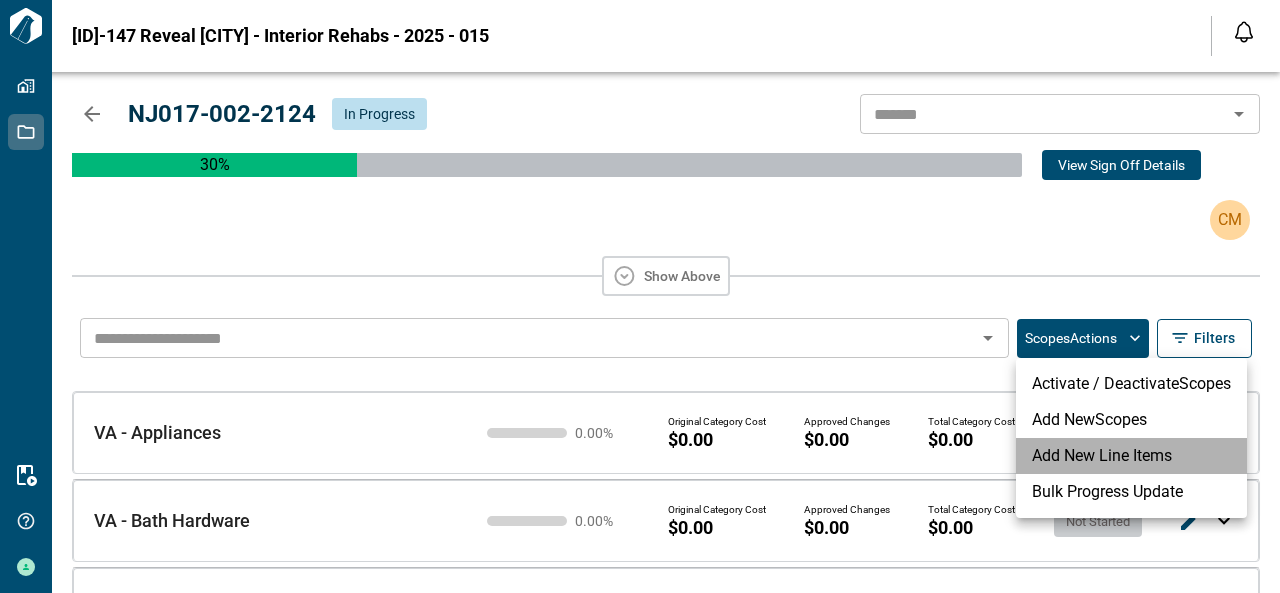 click on "Add New Line Items" at bounding box center (1131, 456) 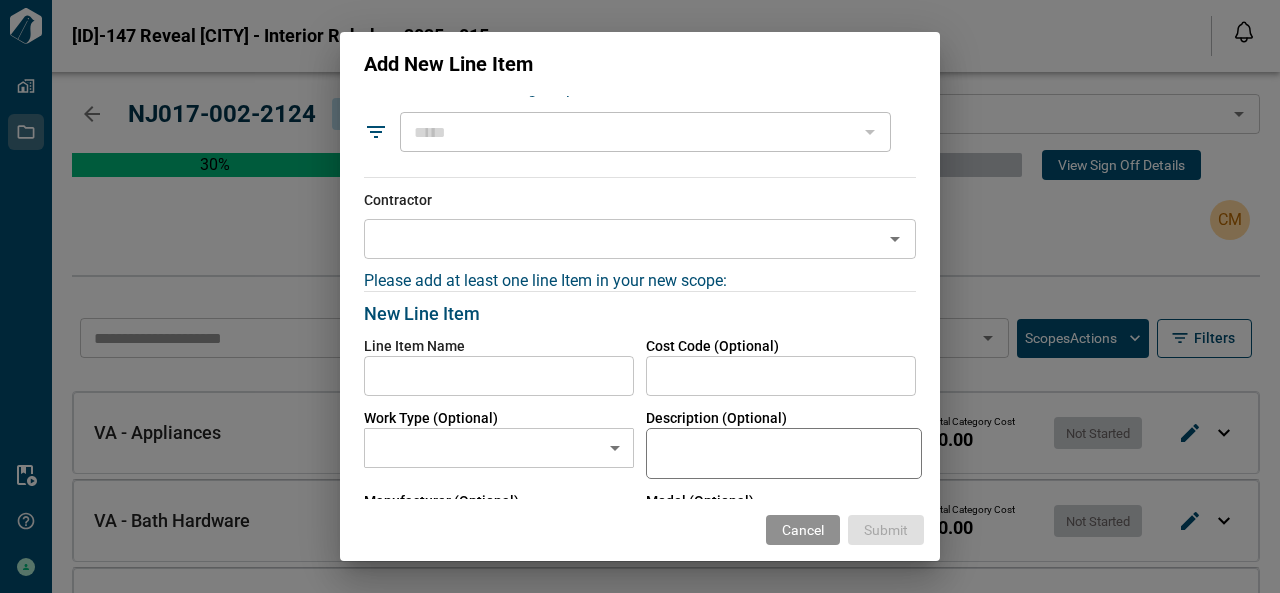 scroll, scrollTop: 28, scrollLeft: 0, axis: vertical 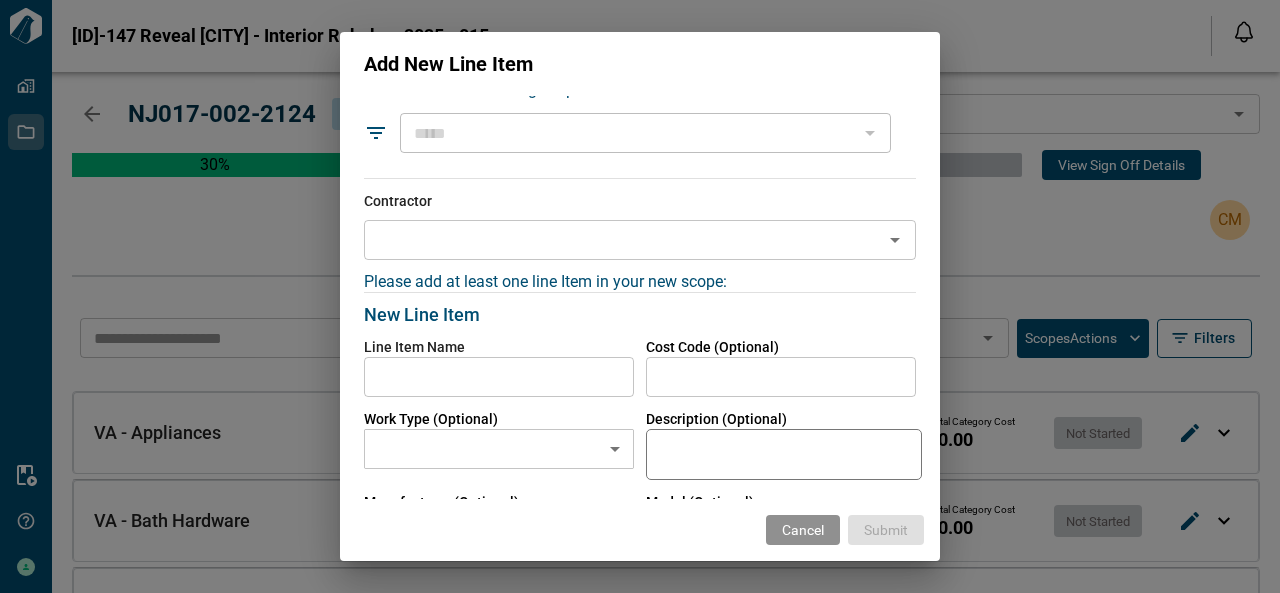 click at bounding box center [869, 133] 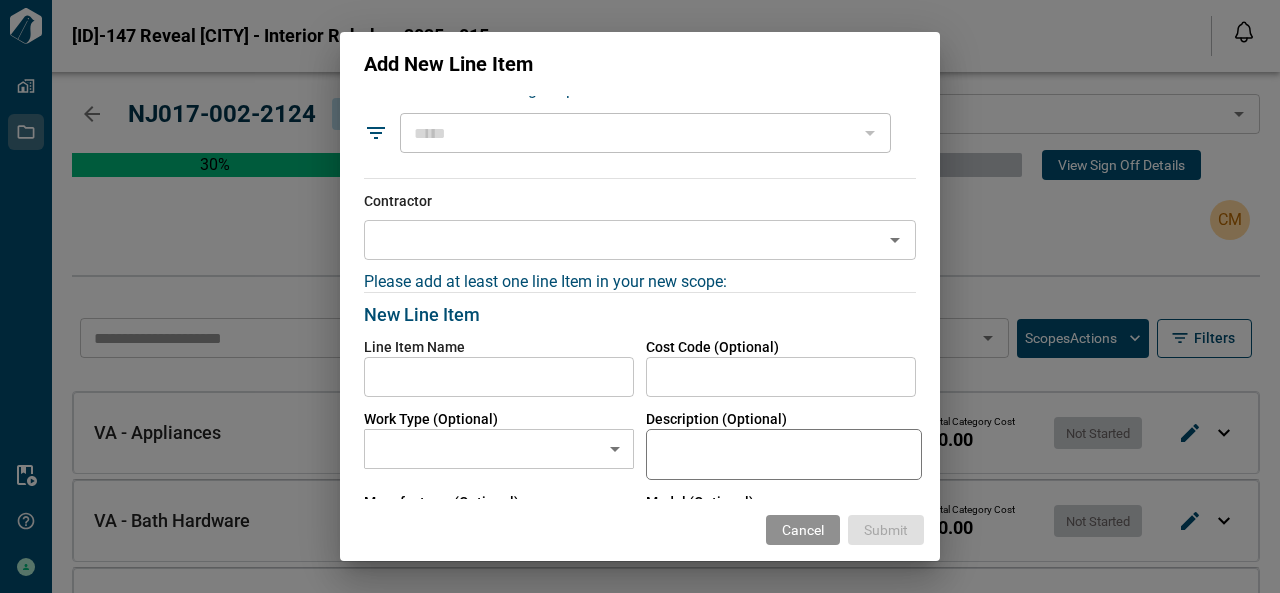 click on "​" at bounding box center [645, 133] 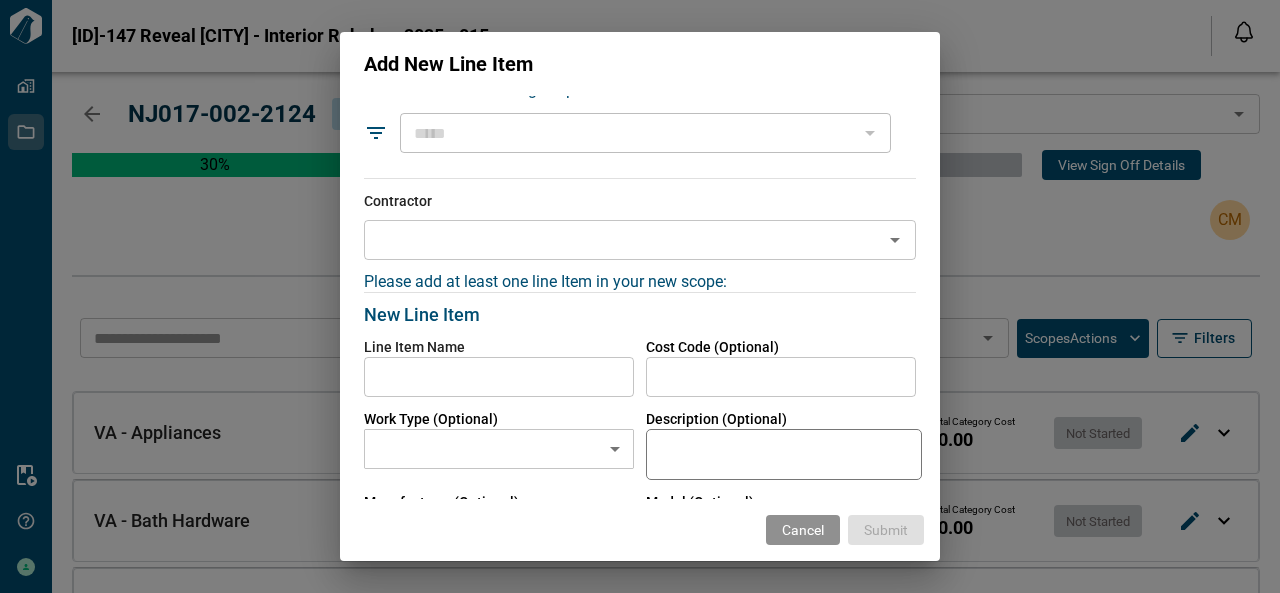 scroll, scrollTop: 0, scrollLeft: 0, axis: both 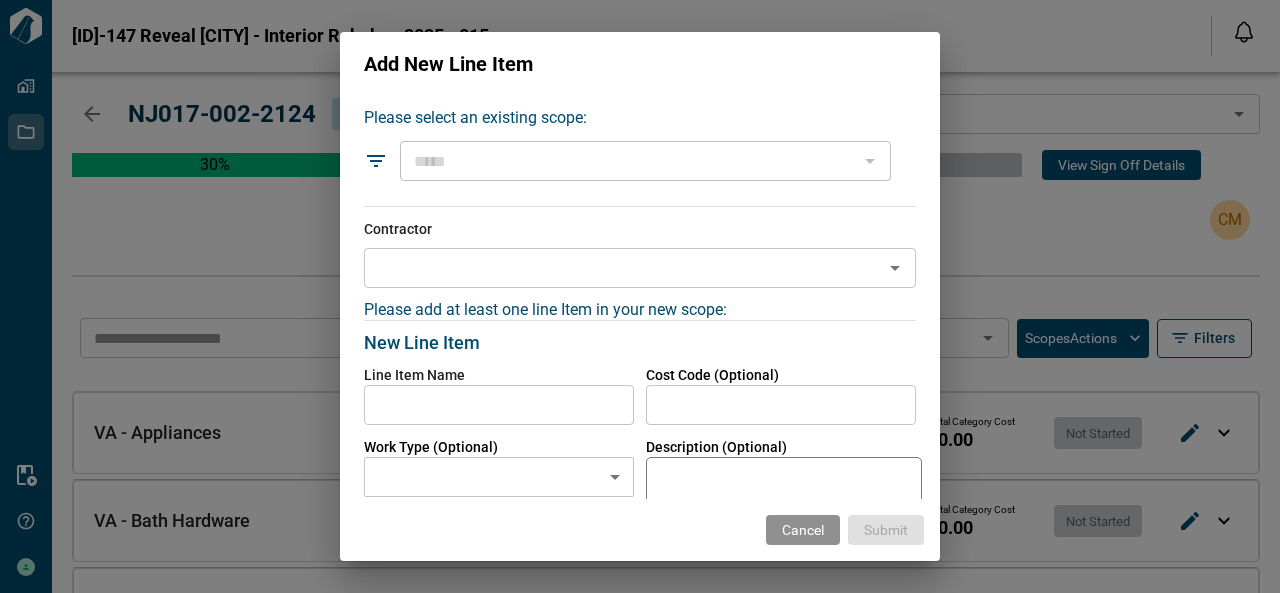click on "Select a contractor" at bounding box center [623, 268] 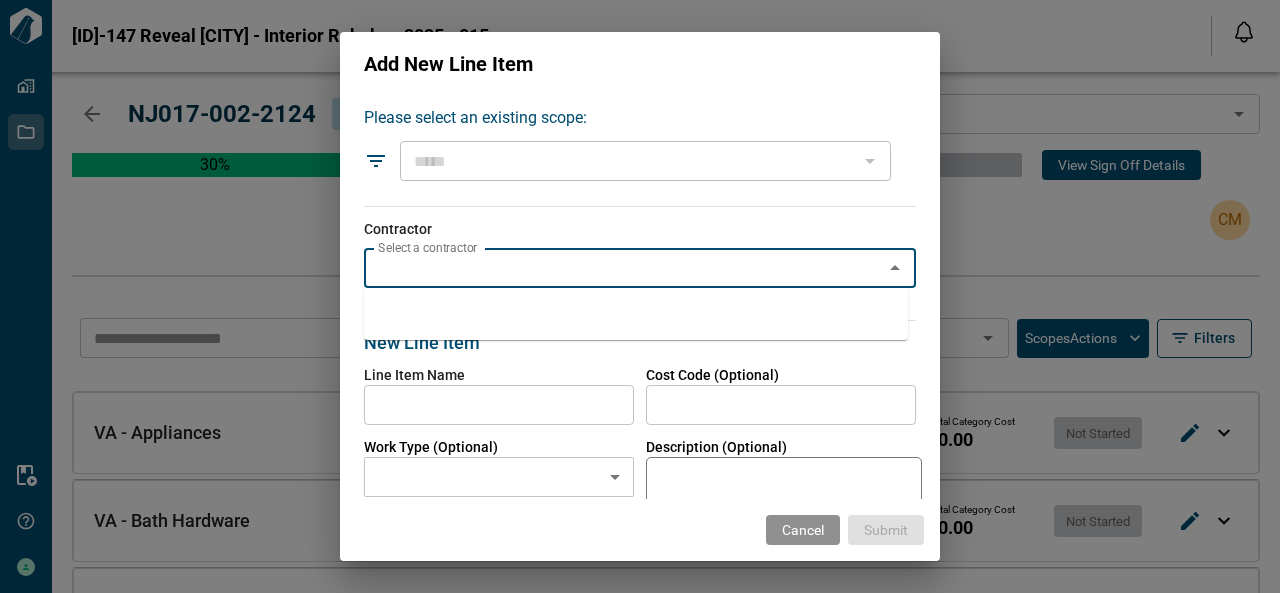 click on "Select a contractor" at bounding box center (623, 268) 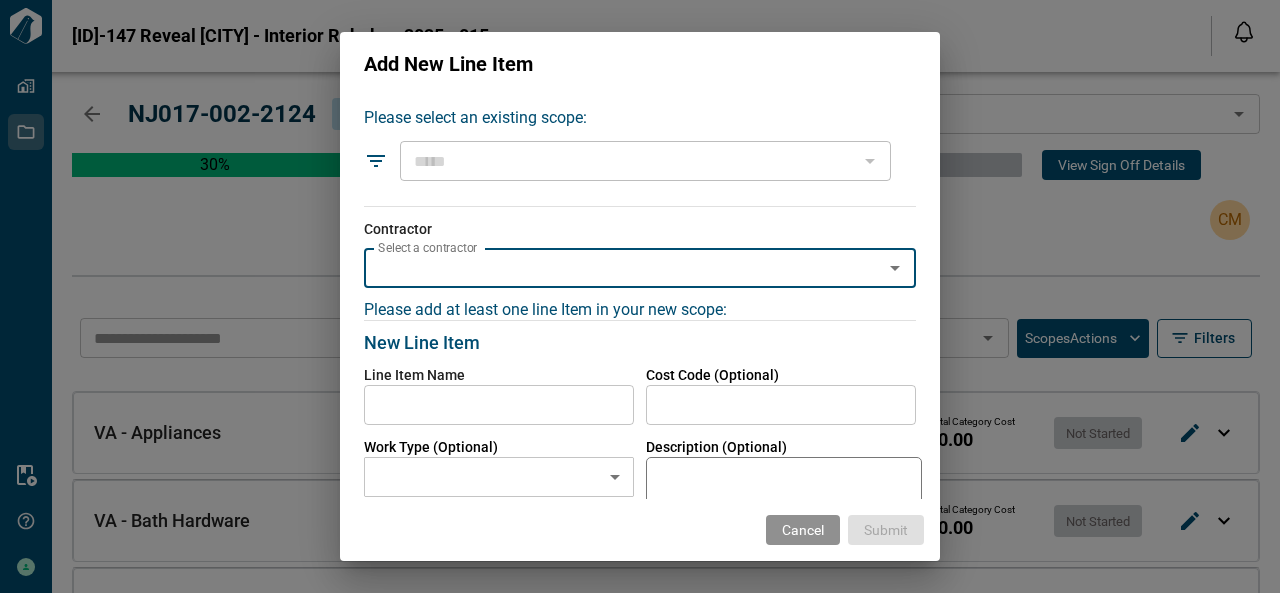 click on "Select a contractor" at bounding box center (623, 268) 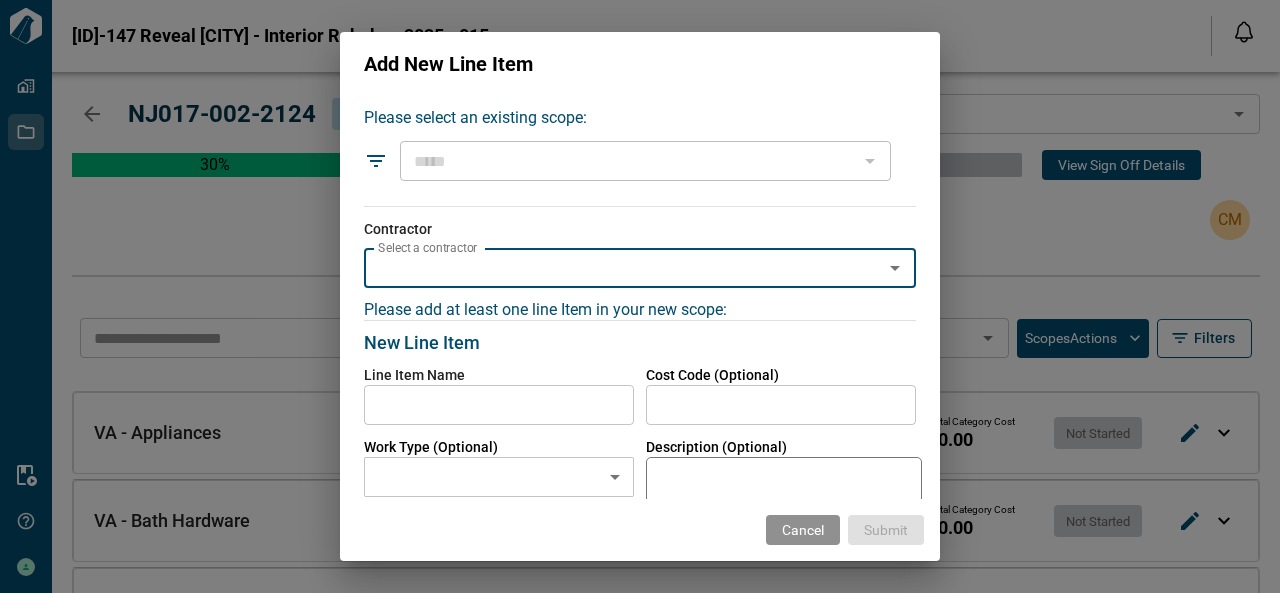 click on "Select a contractor" at bounding box center [623, 268] 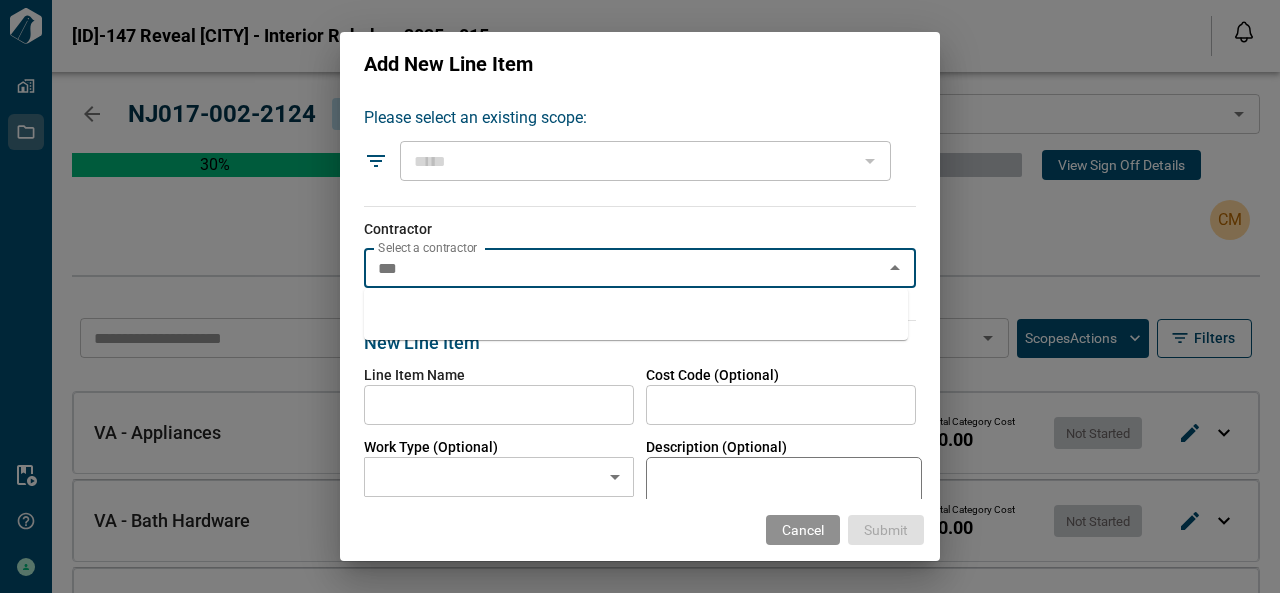 click on "No options" at bounding box center [636, 314] 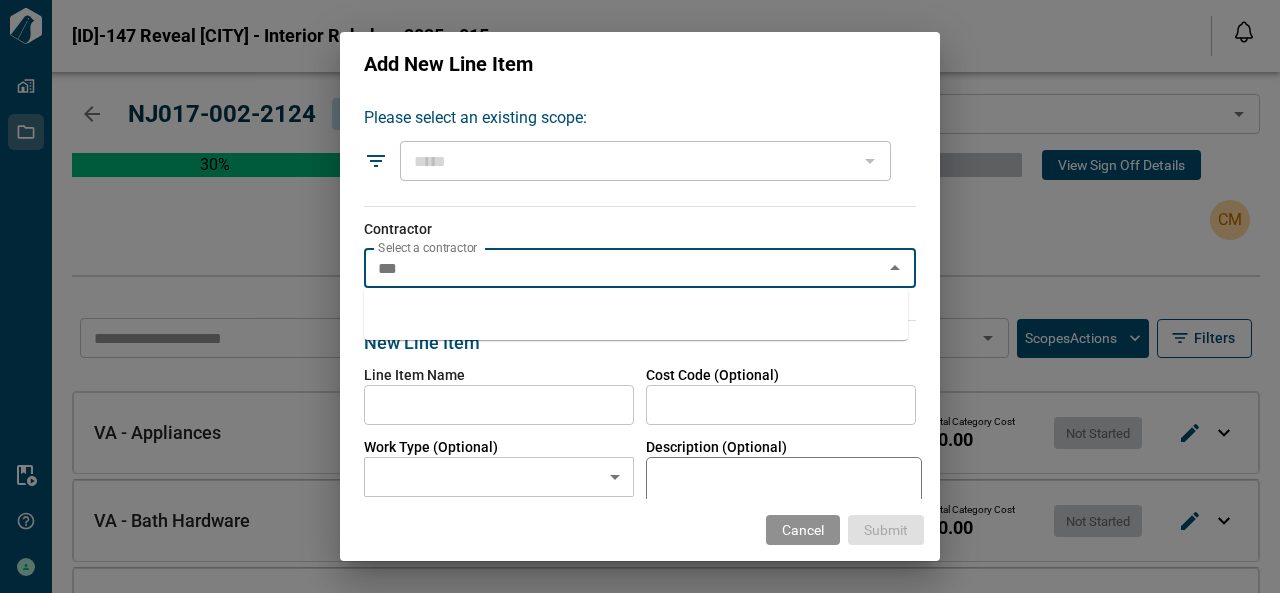 type on "***" 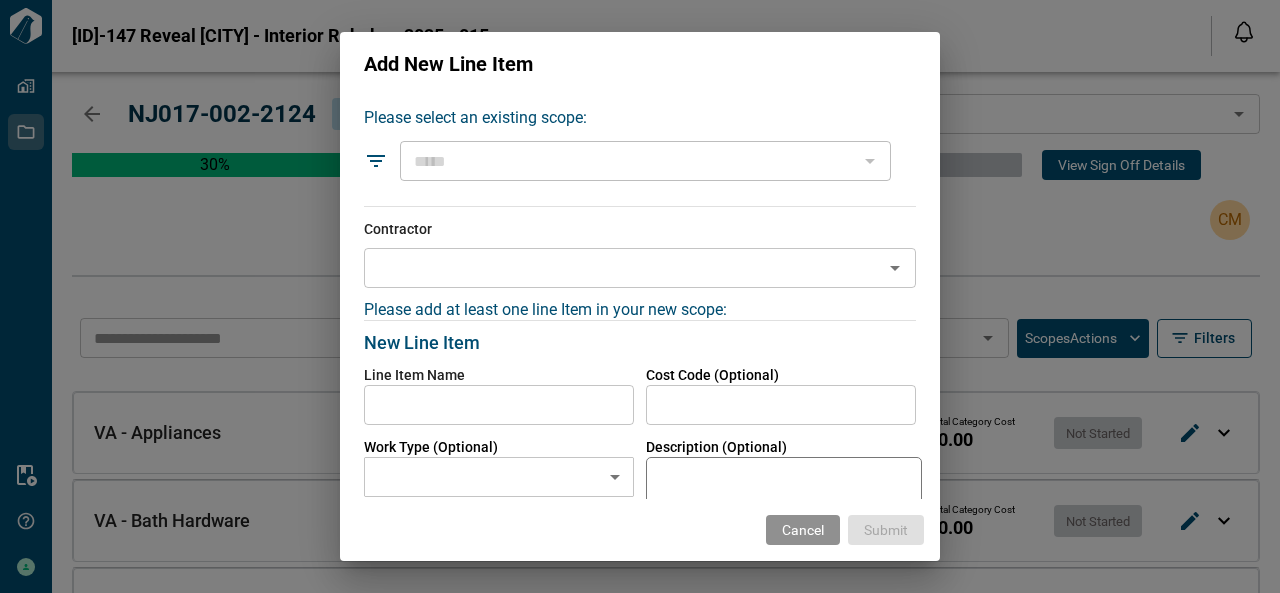 click on "Line Item Name ​" at bounding box center (493, 389) 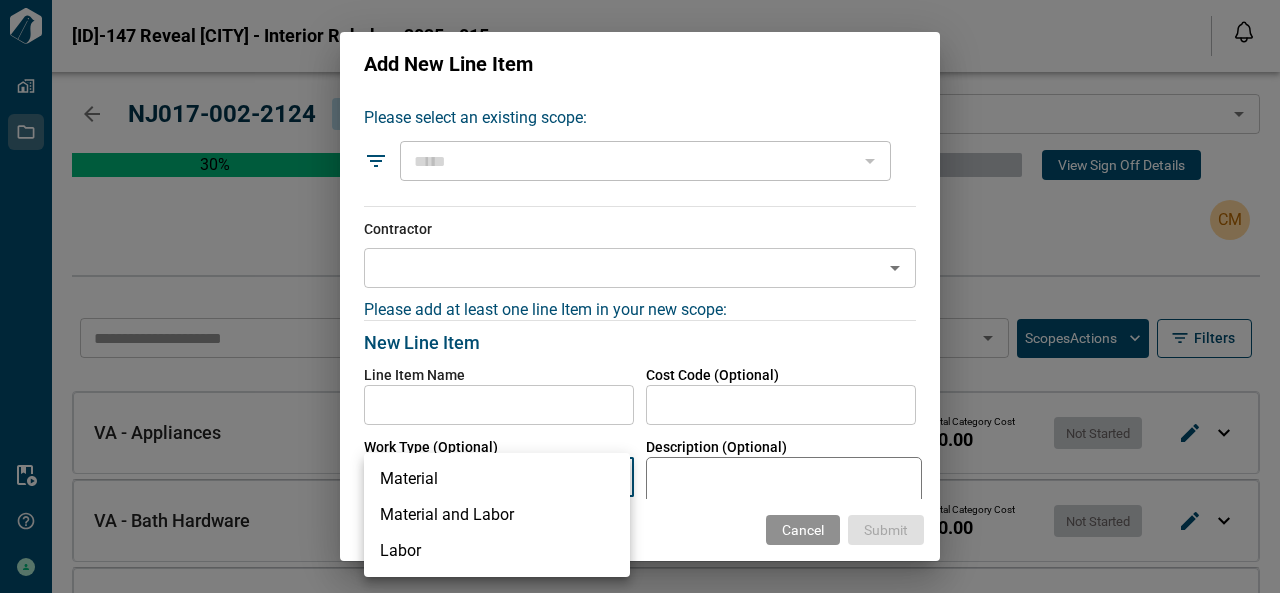 click on "[COMPANY] Inc Properties Jobs Resources Get Help [FIRST] [LAST] VA-147 Reveal [CITY] - Interior Rehabs - 2025 - 015 Notifications *** ****** **** Mark all as read No notifications yet We'll let you know when we've got something new for you. Powered by Knock [ID]017-002-2124 In Progress ​ 30 % View Sign Off Details CM Show Above ​ Scopes  Actions Filters VA - Appliances VA - Appliances 0.00 % Original Category Cost $0.00 Approved Changes $0.00 Total Category Cost $0.00 Not Started VA - Bath Hardware VA - Bath Hardware 0.00 % Original Category Cost $0.00 Approved Changes $0.00 Total Category Cost $0.00 Not Started VA - Electric VA - Electric 0.00 % Original Category Cost $0.00 Approved Changes $0.00 Total Category Cost $0.00 Not Started VA - Flooring VA - Flooring 30.00 % Original Category Cost $4,950.00 Approved Changes $0.00 Total Category Cost $4,950.00 In Progress Flooring - Install Vinyl plank flooring throughout unit including stairs where applicable 1 COUNT x $4,950.00 $4,950.00 1 COUNT $0 1 COUNT" at bounding box center (640, 296) 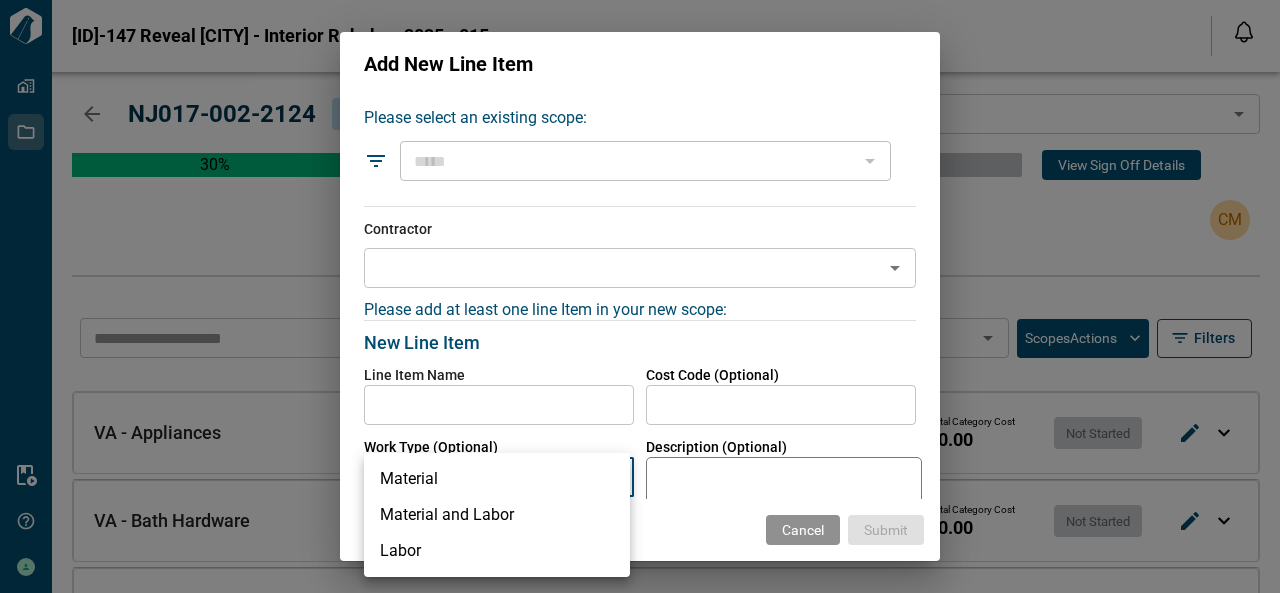 scroll, scrollTop: 6, scrollLeft: 0, axis: vertical 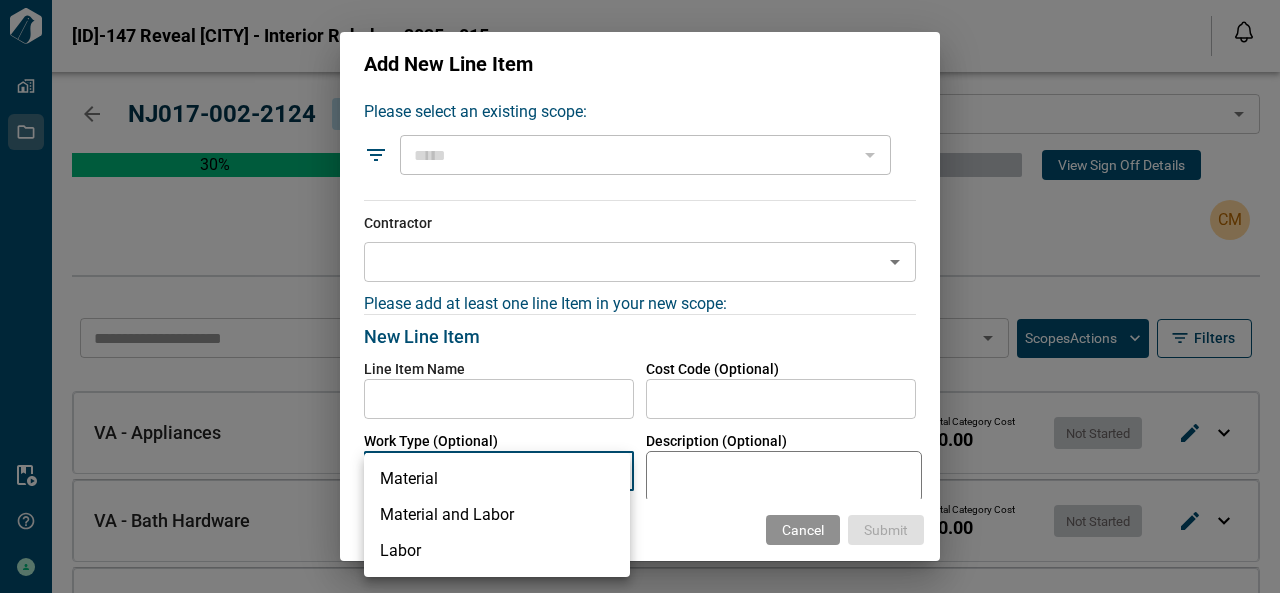 click at bounding box center (640, 296) 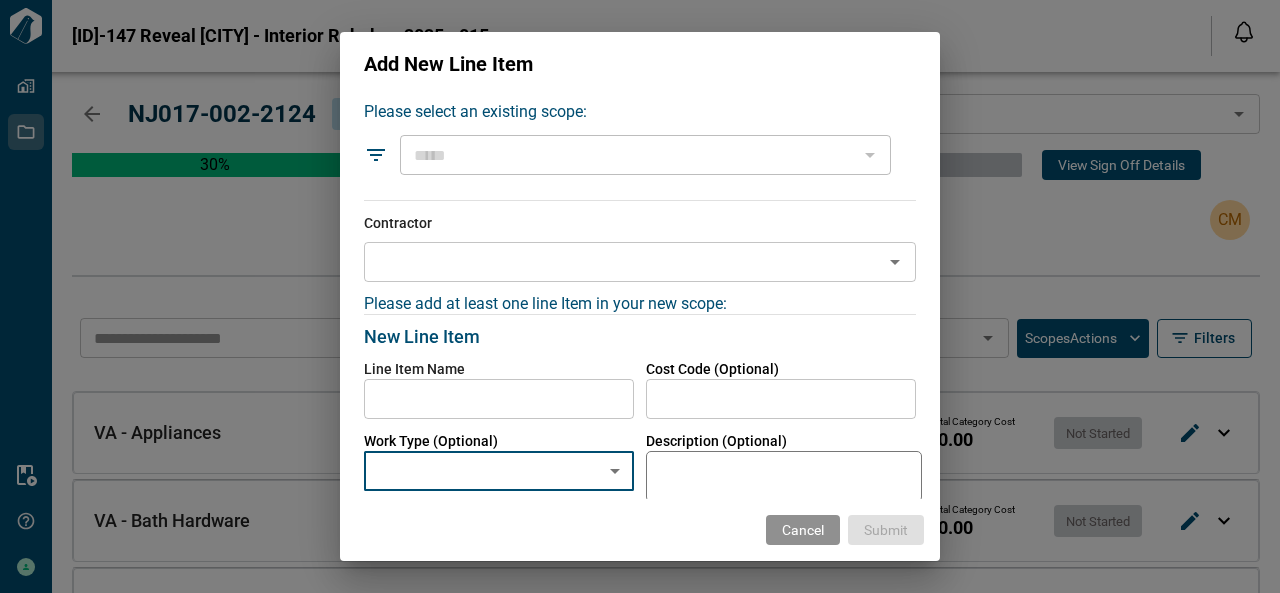 scroll, scrollTop: 286, scrollLeft: 0, axis: vertical 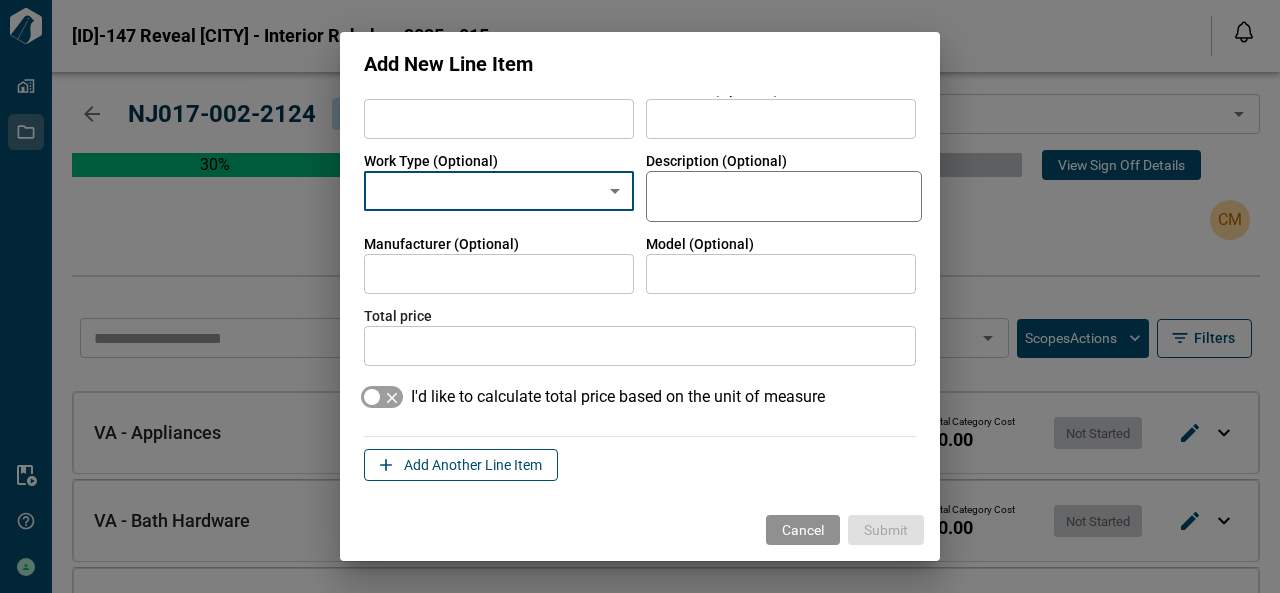 click on "Add Another Line Item" at bounding box center (473, 465) 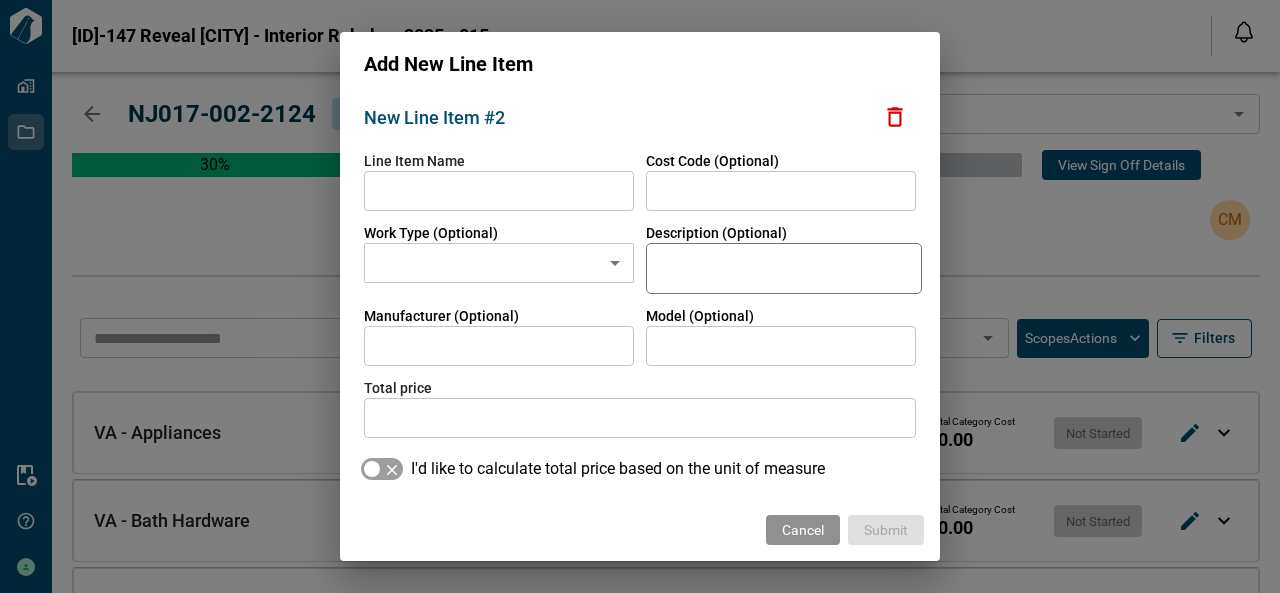scroll, scrollTop: 664, scrollLeft: 0, axis: vertical 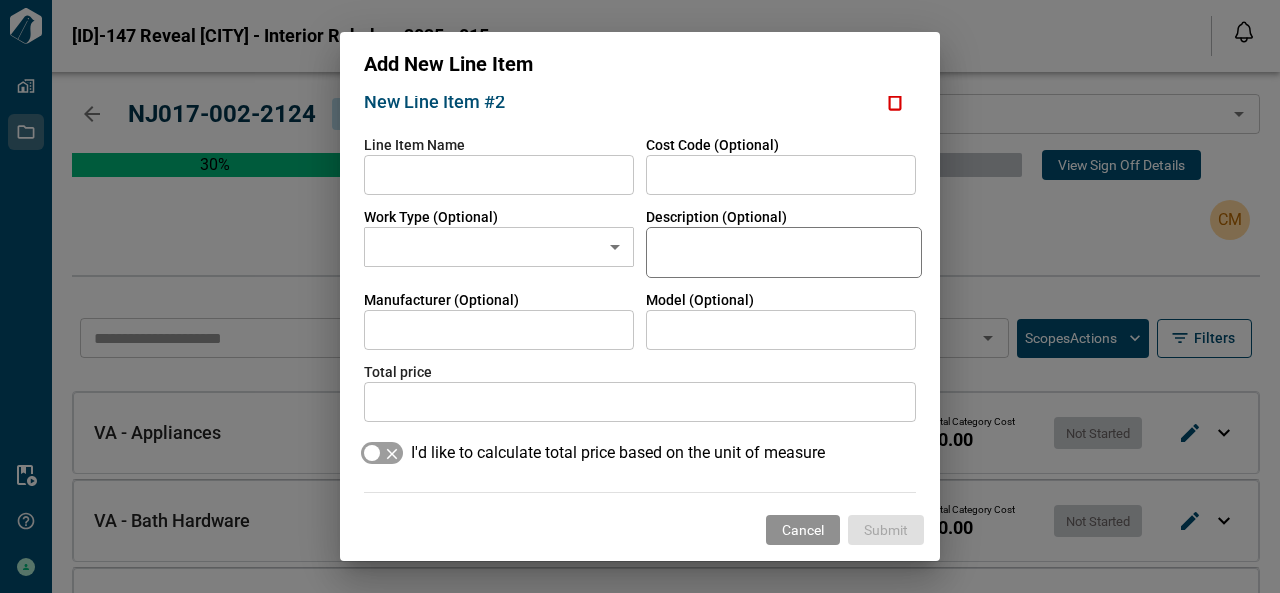 click 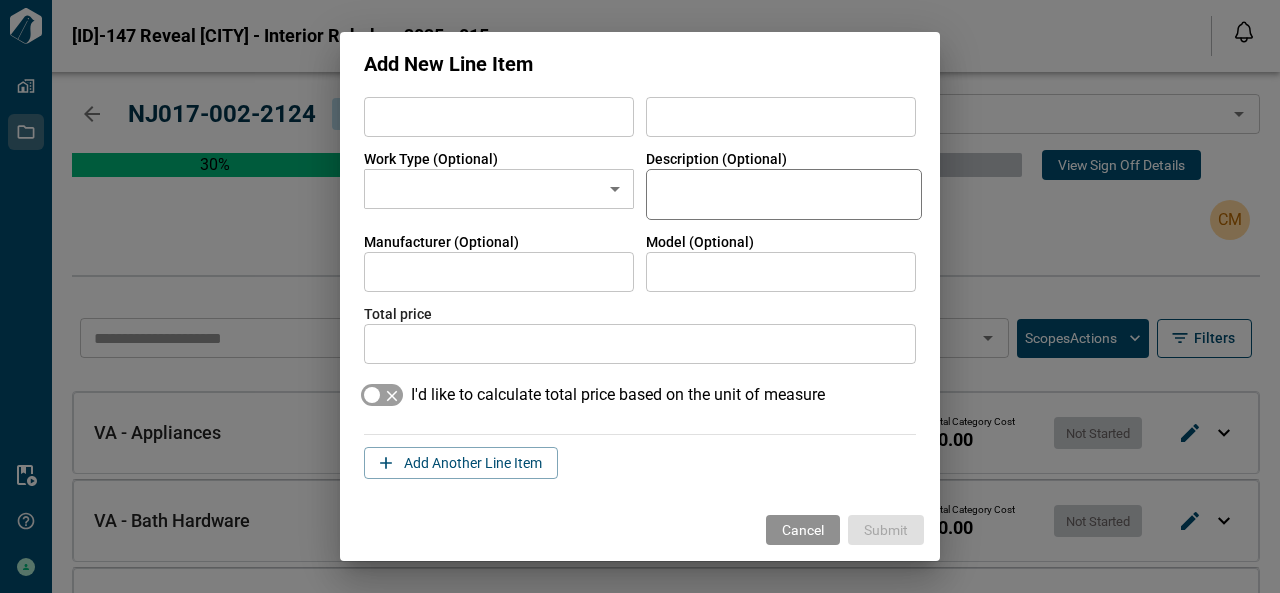 scroll, scrollTop: 230, scrollLeft: 0, axis: vertical 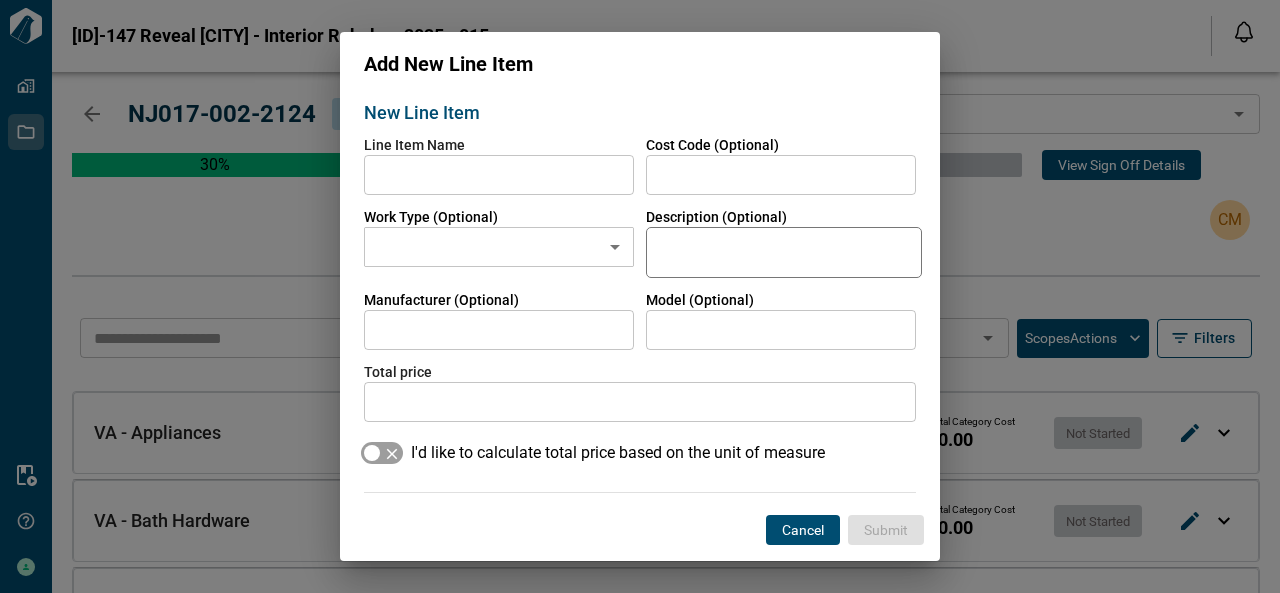 click on "Cancel" at bounding box center (803, 530) 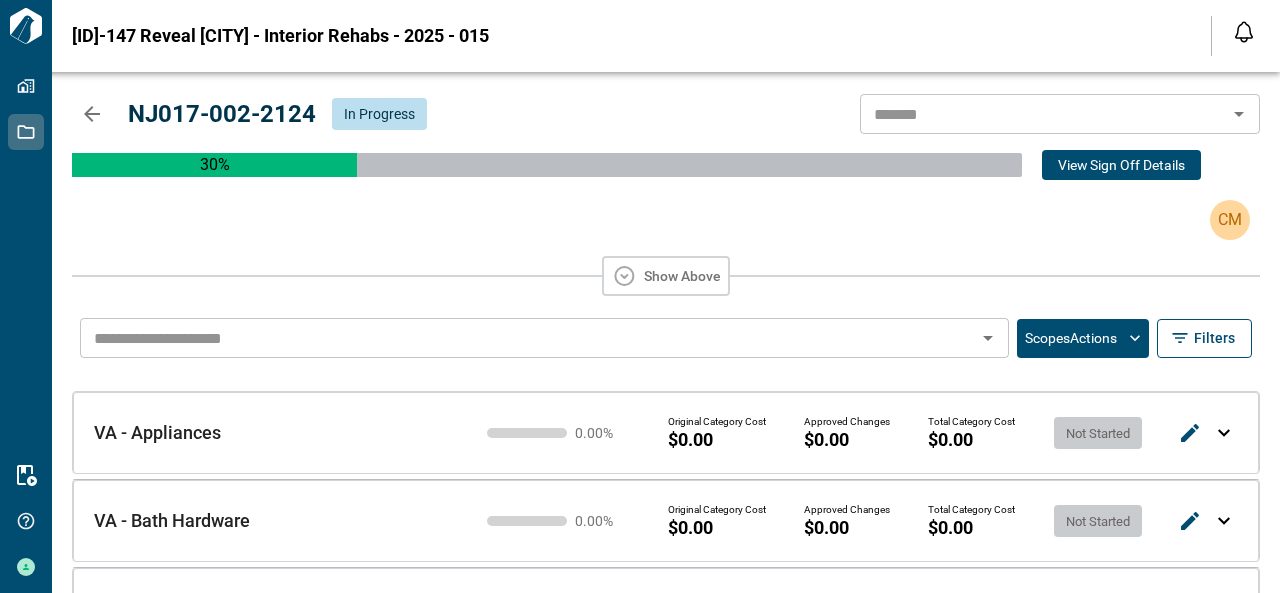 click on "Show Above" at bounding box center (666, 276) 